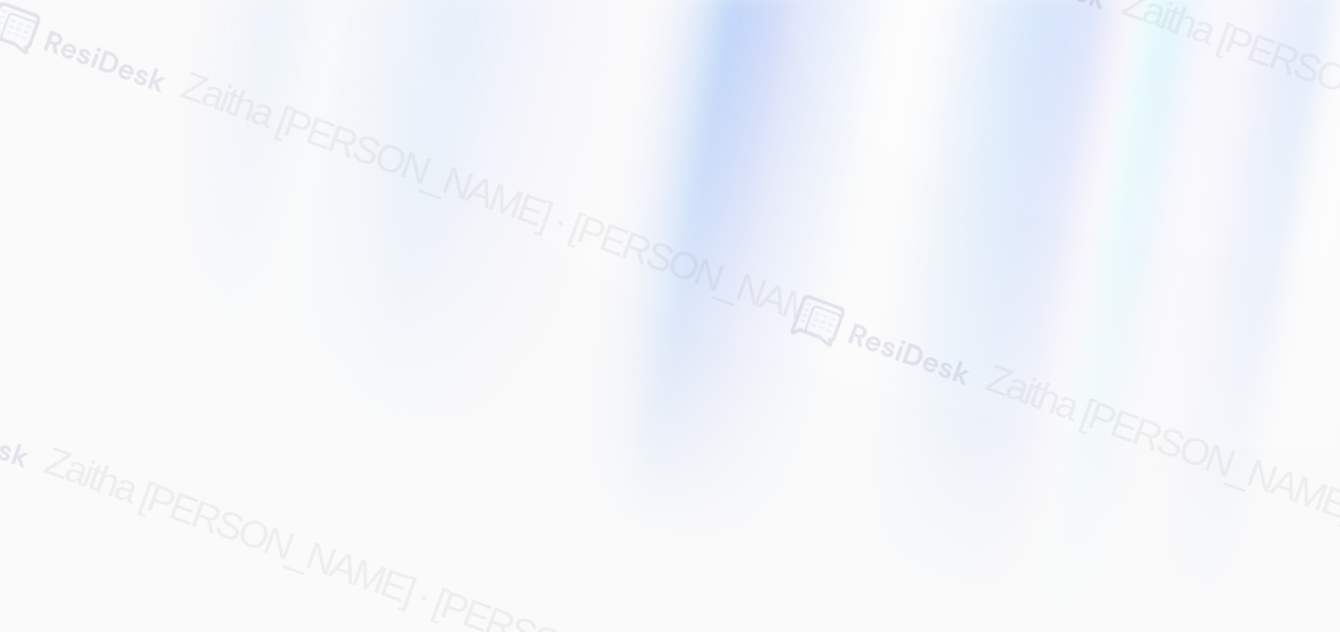 scroll, scrollTop: 0, scrollLeft: 0, axis: both 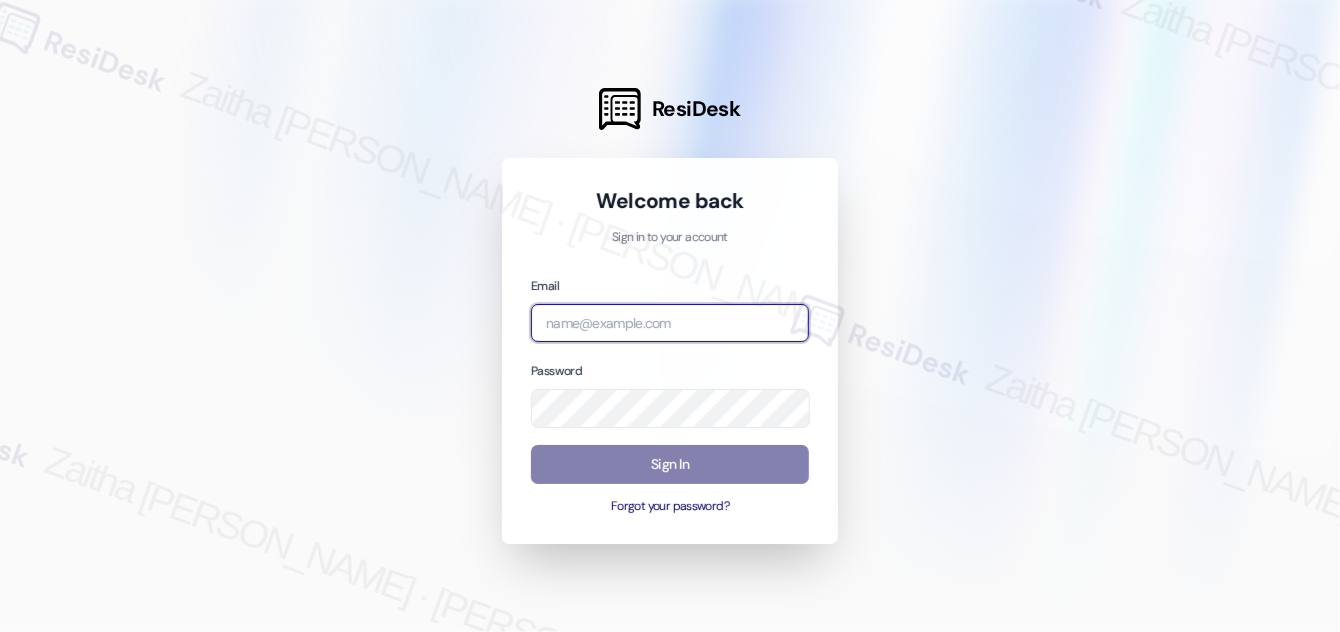 click at bounding box center [670, 323] 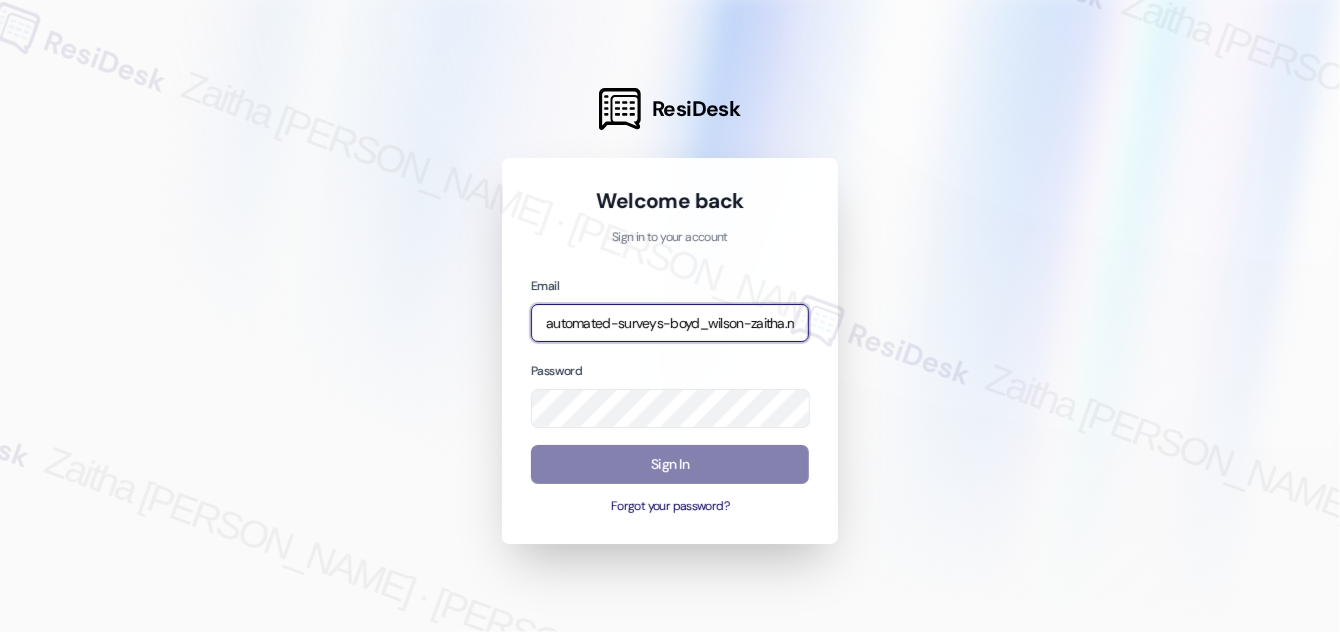 type on "automated-surveys-boyd_wilson-zaitha.mae.[PERSON_NAME]@boyd_[DOMAIN_NAME]" 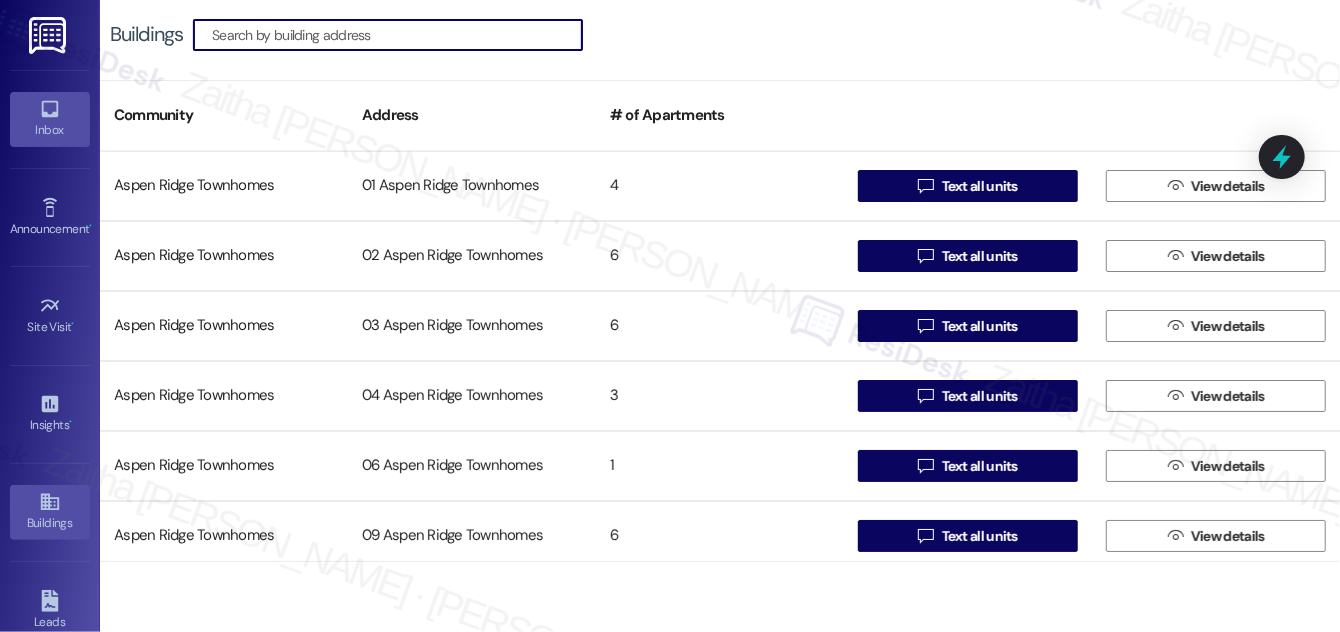 click on "Inbox" at bounding box center [50, 130] 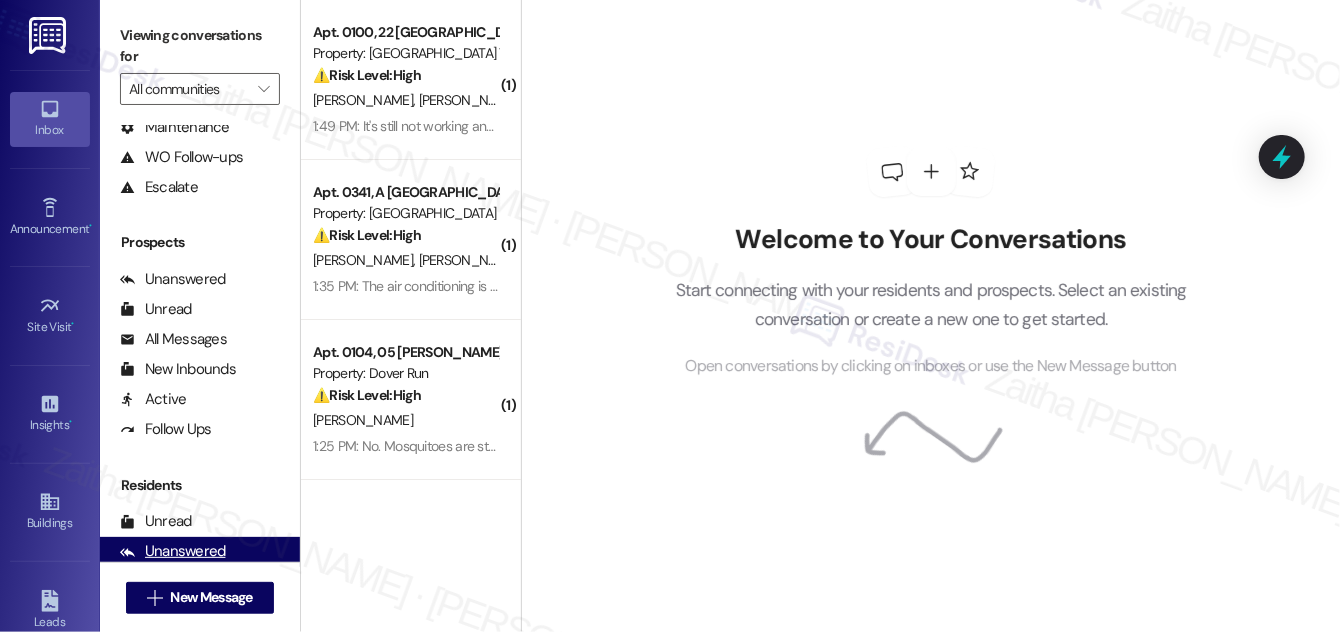 scroll, scrollTop: 384, scrollLeft: 0, axis: vertical 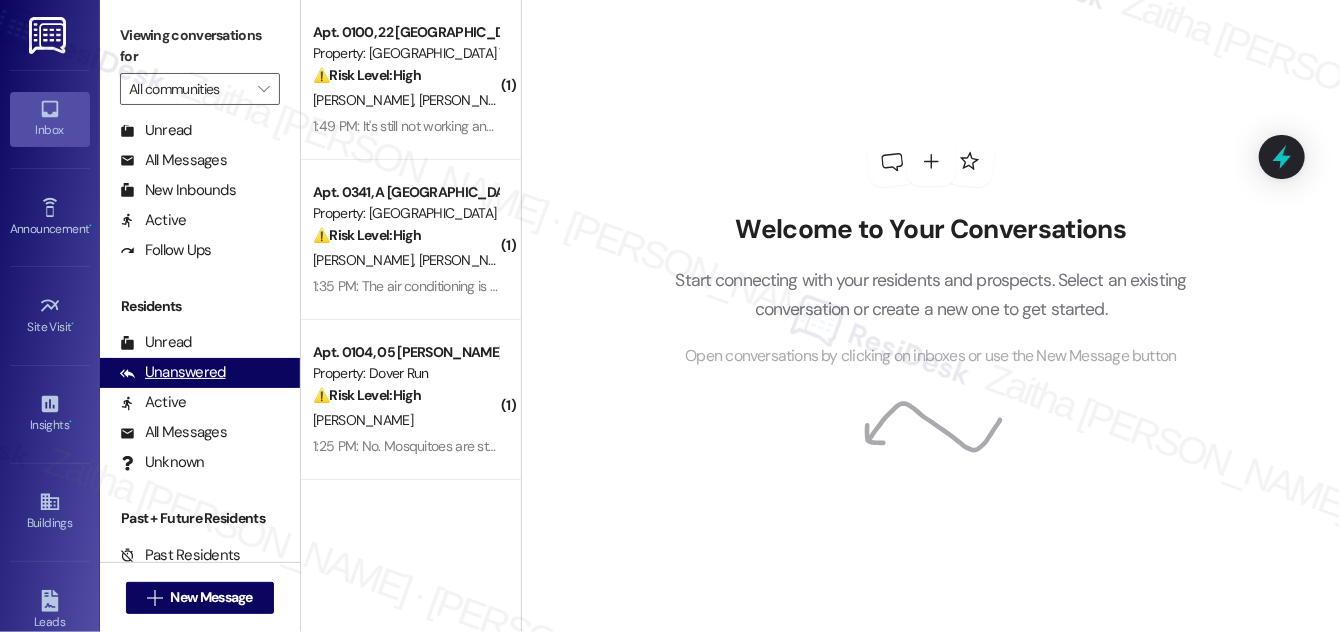 click on "Unanswered" at bounding box center (173, 372) 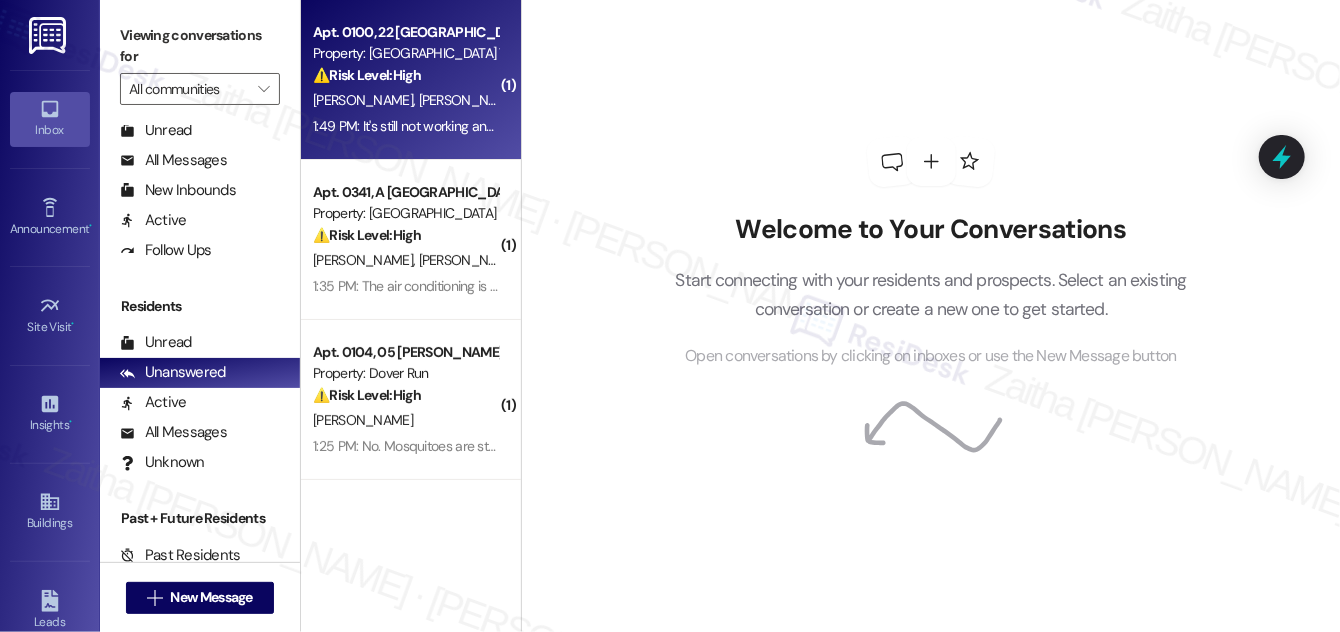 click on "[PERSON_NAME] [PERSON_NAME]" at bounding box center (405, 100) 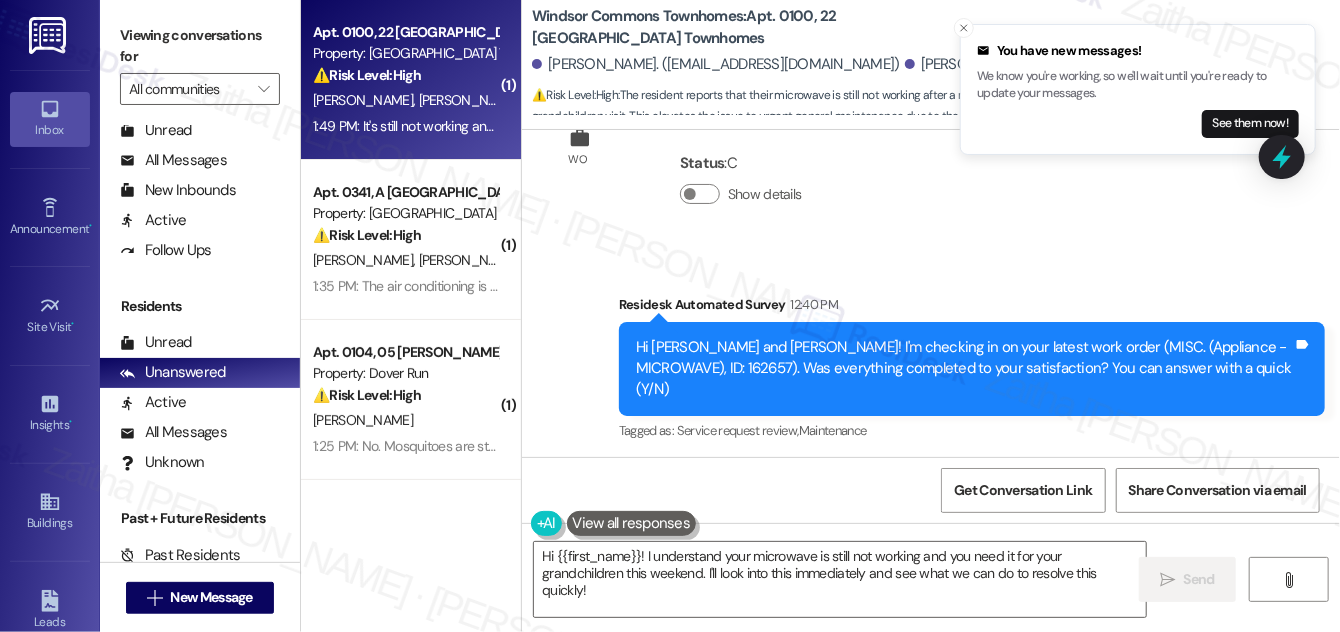 scroll, scrollTop: 18061, scrollLeft: 0, axis: vertical 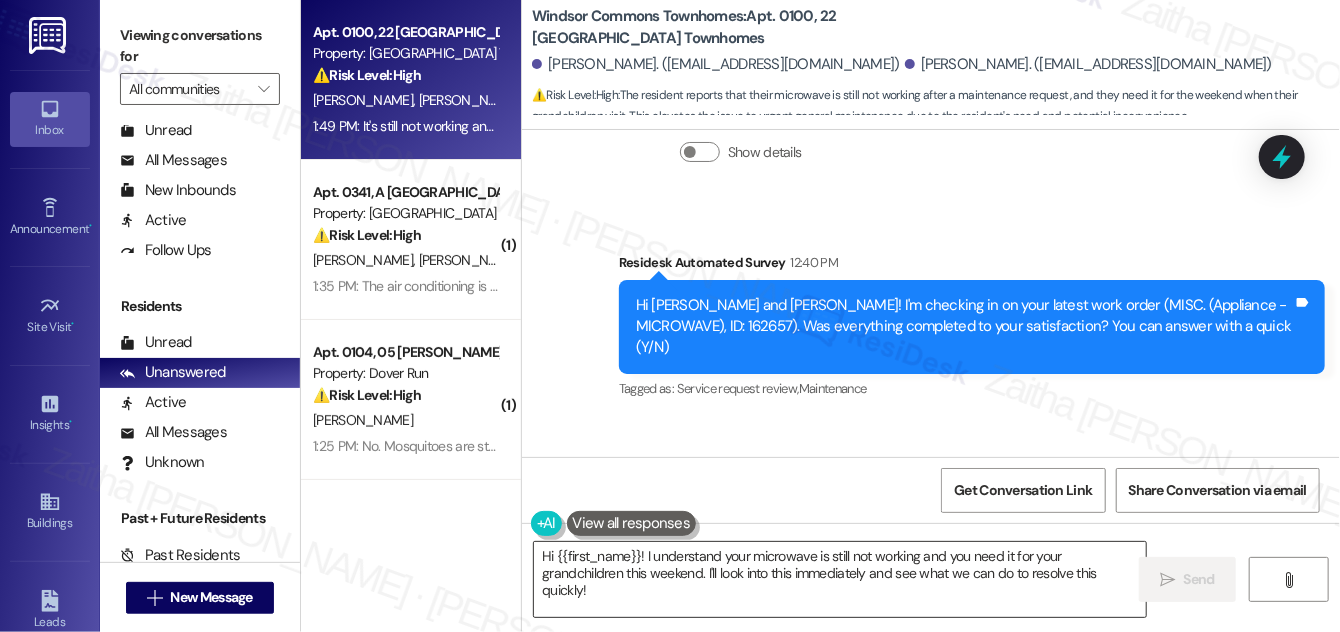 click on "Hi {{first_name}}! I understand your microwave is still not working and you need it for your grandchildren this weekend. I'll look into this immediately and see what we can do to resolve this quickly!" at bounding box center (840, 579) 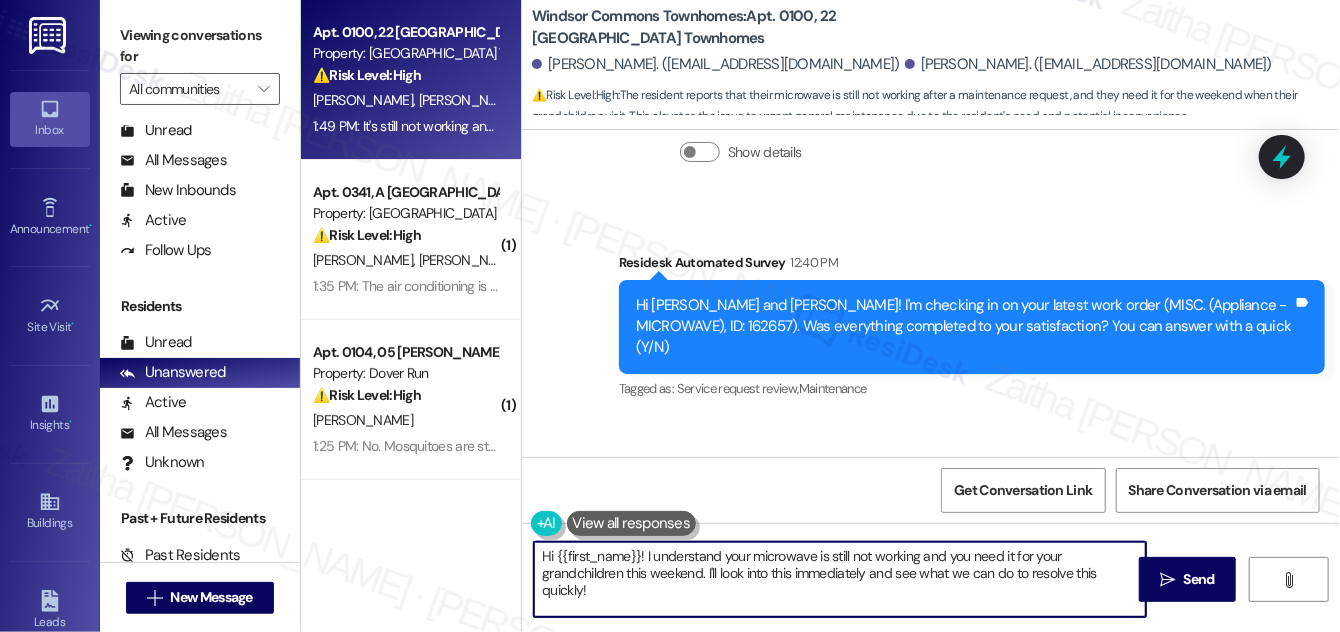 click on "Hi {{first_name}}! I understand your microwave is still not working and you need it for your grandchildren this weekend. I'll look into this immediately and see what we can do to resolve this quickly!" at bounding box center [840, 579] 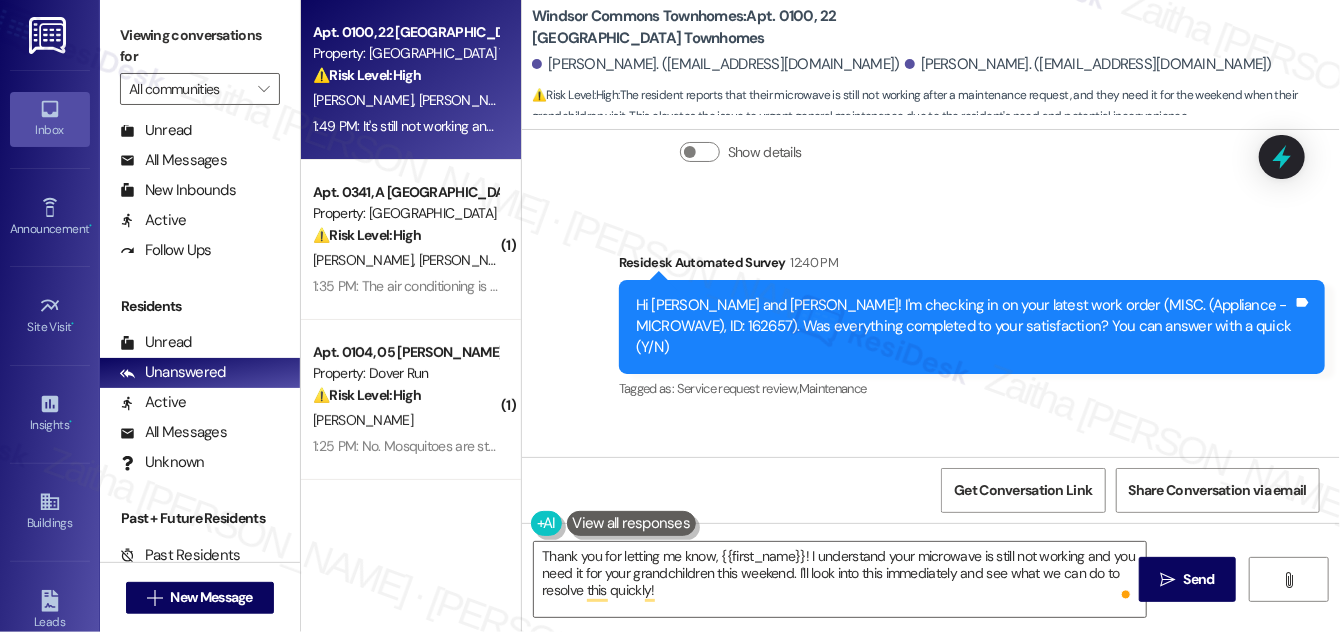 click on "[PERSON_NAME] 1:49 PM" at bounding box center [851, 477] 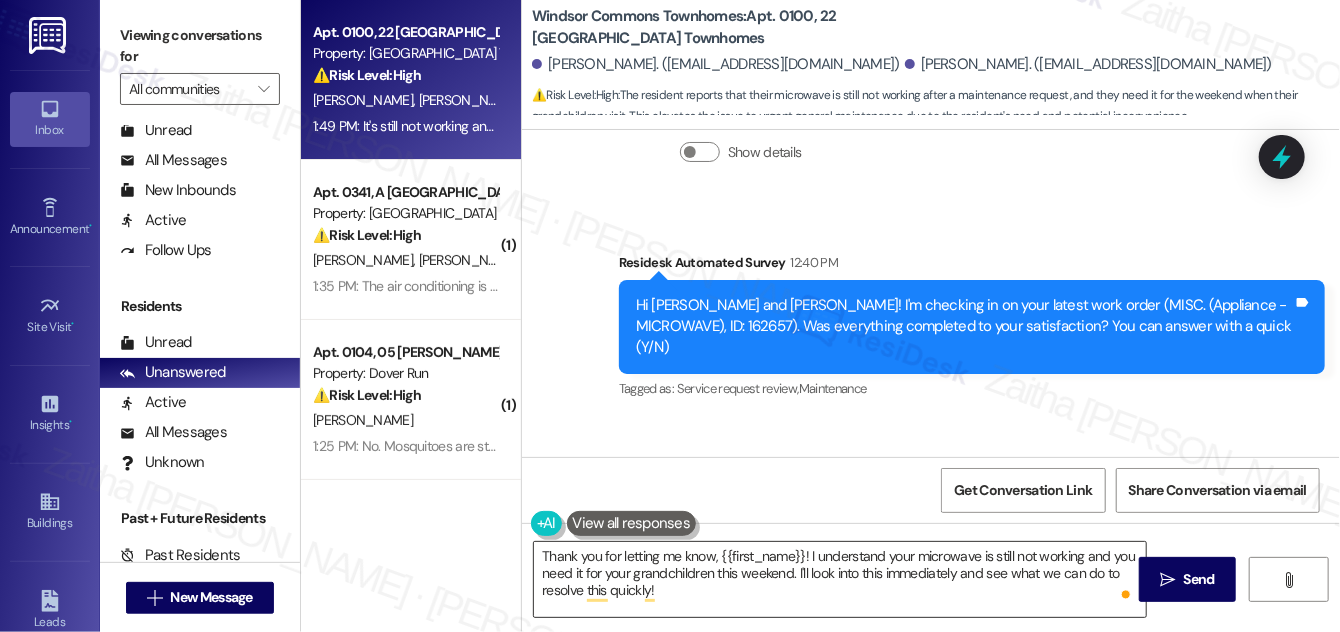 click on "Thank you for letting me know, {{first_name}}! I understand your microwave is still not working and you need it for your grandchildren this weekend. I'll look into this immediately and see what we can do to resolve this quickly!" at bounding box center (840, 579) 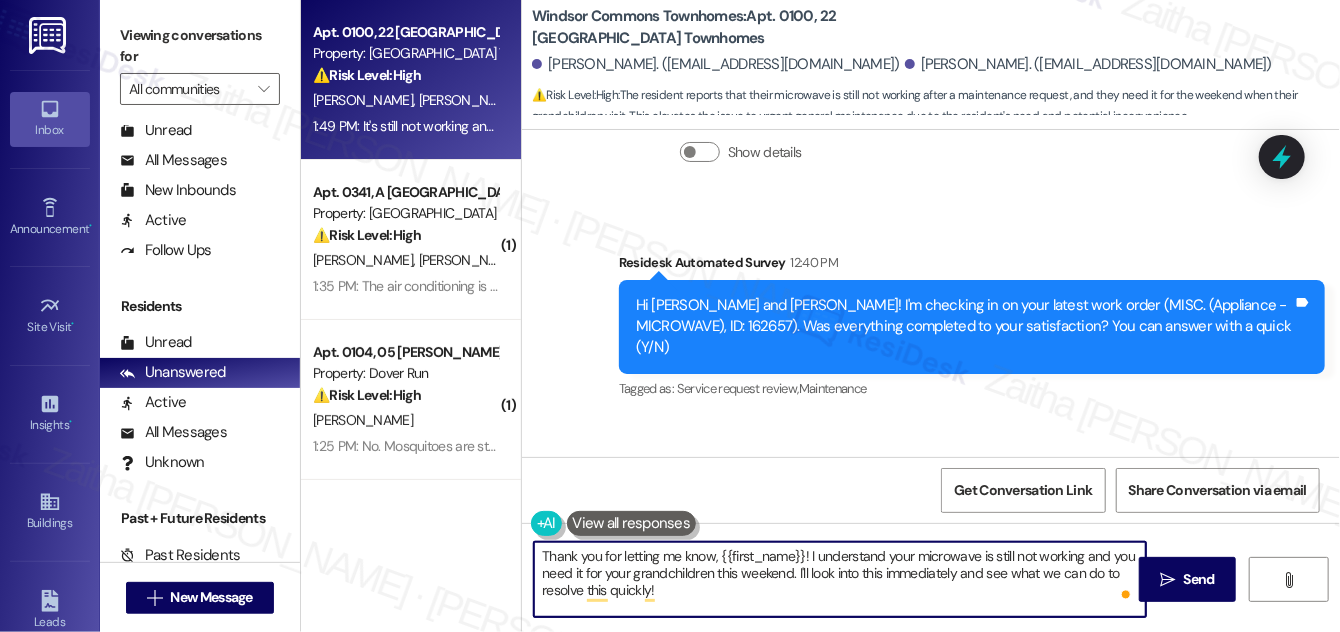 click on "Thank you for letting me know, {{first_name}}! I understand your microwave is still not working and you need it for your grandchildren this weekend. I'll look into this immediately and see what we can do to resolve this quickly!" at bounding box center (840, 579) 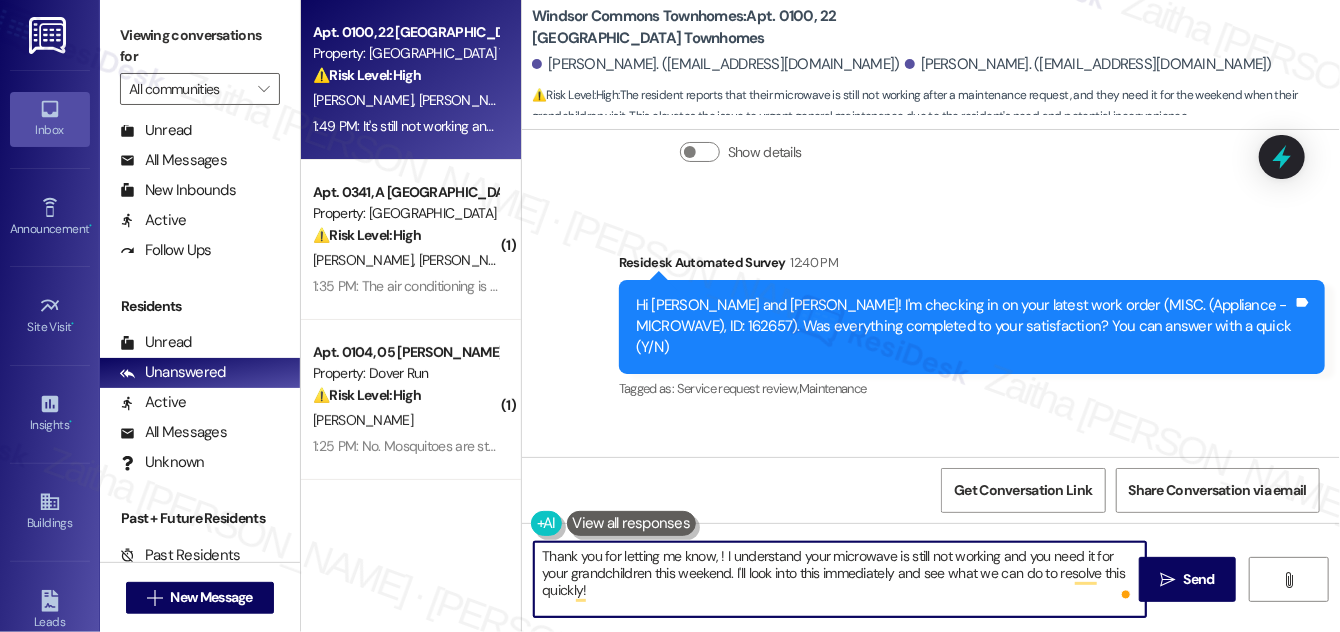 paste on "[PERSON_NAME]" 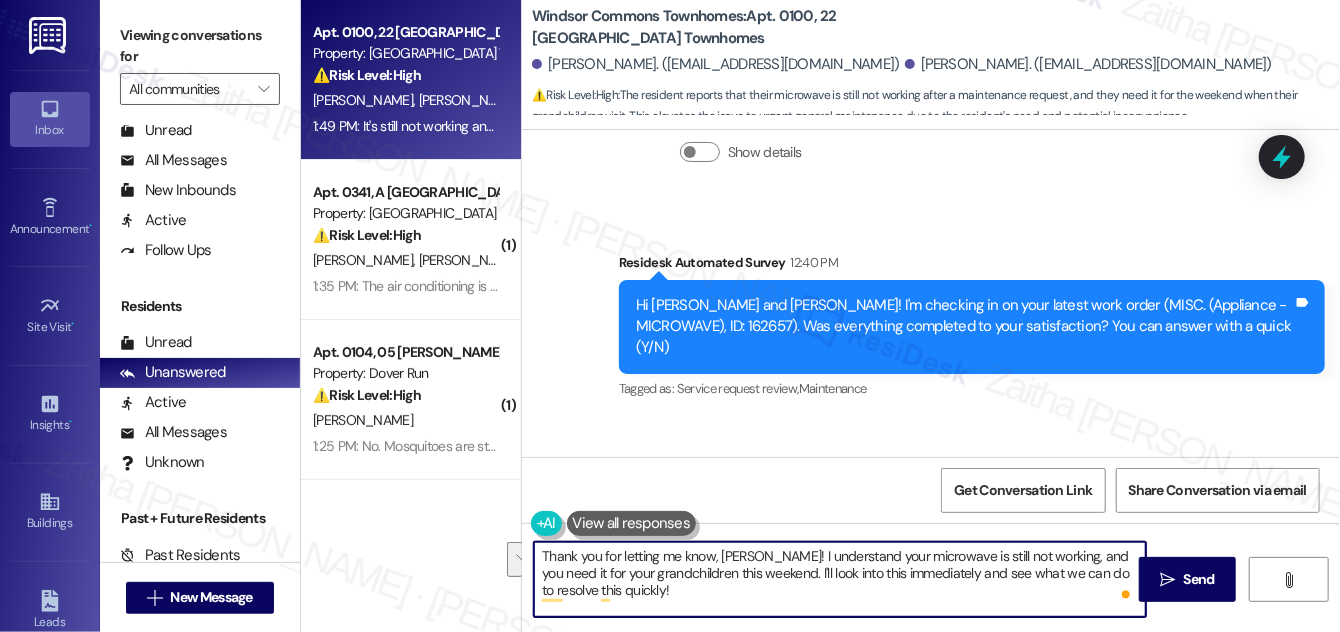 drag, startPoint x: 765, startPoint y: 572, endPoint x: 778, endPoint y: 582, distance: 16.40122 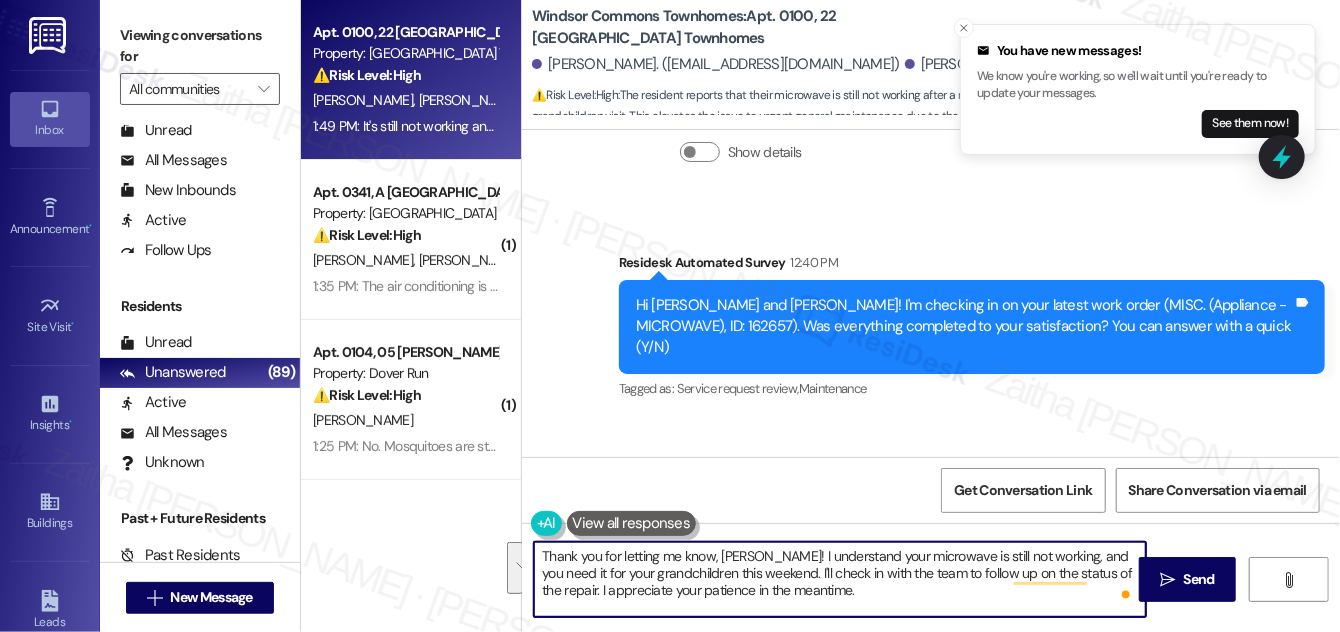drag, startPoint x: 549, startPoint y: 554, endPoint x: 787, endPoint y: 596, distance: 241.67747 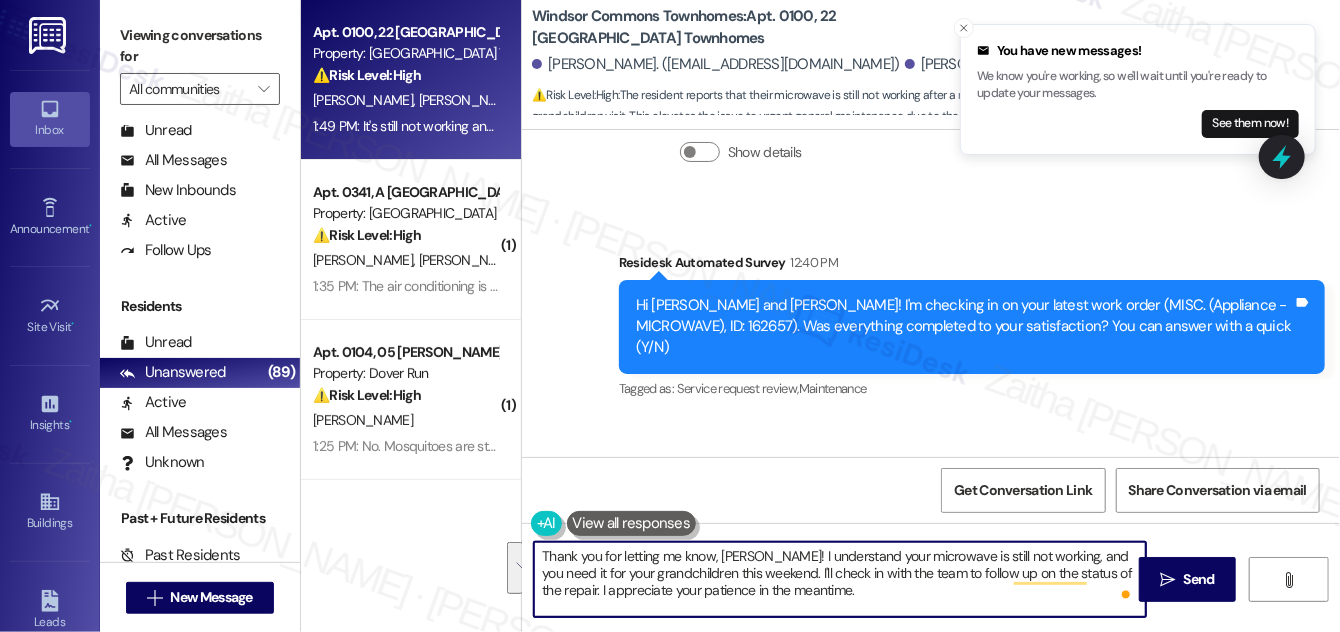 type on "Thank you for letting me know, [PERSON_NAME]! I understand your microwave is still not working, and you need it for your grandchildren this weekend. I'll check in with the team to follow up on the status of the repair. I appreciate your patience in the meantime." 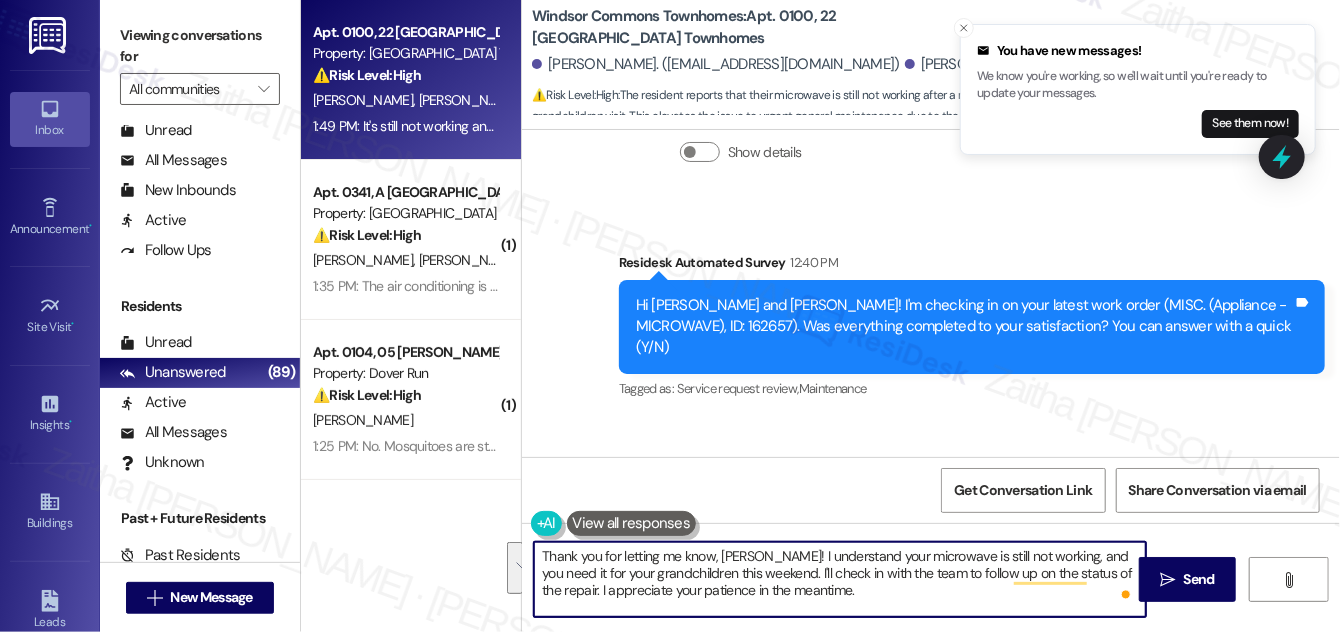 click on "Thank you for letting me know, [PERSON_NAME]! I understand your microwave is still not working, and you need it for your grandchildren this weekend. I'll check in with the team to follow up on the status of the repair. I appreciate your patience in the meantime." at bounding box center (840, 579) 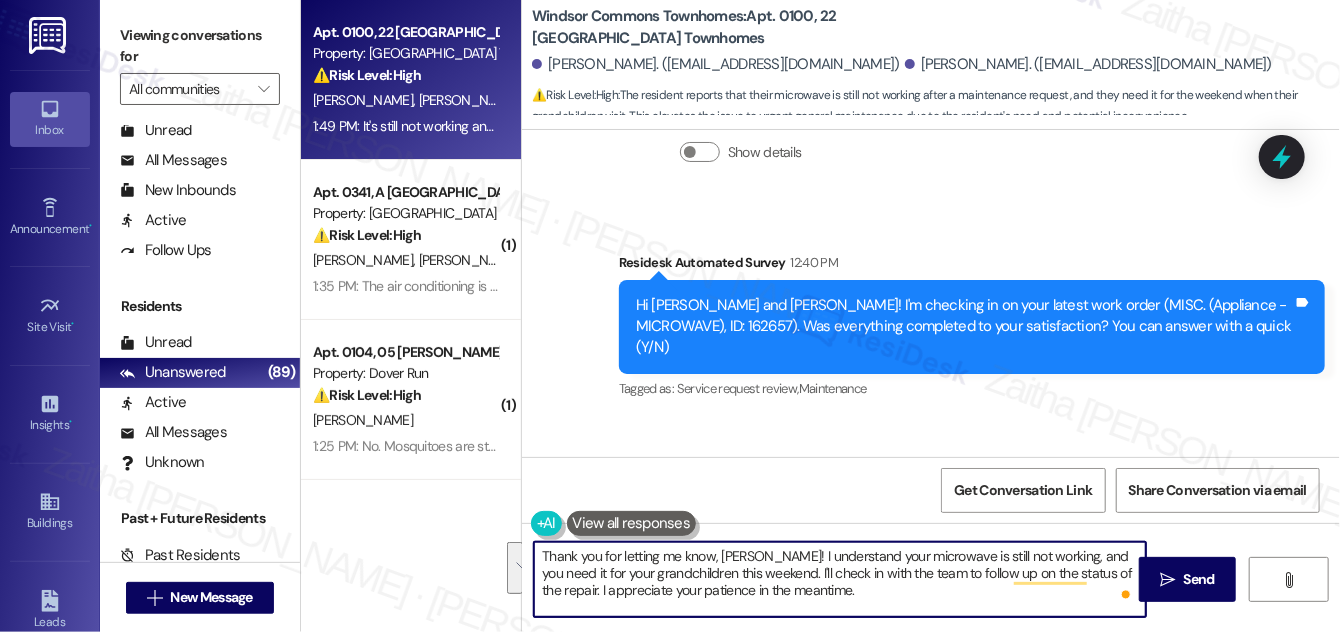 drag, startPoint x: 539, startPoint y: 559, endPoint x: 797, endPoint y: 591, distance: 259.97693 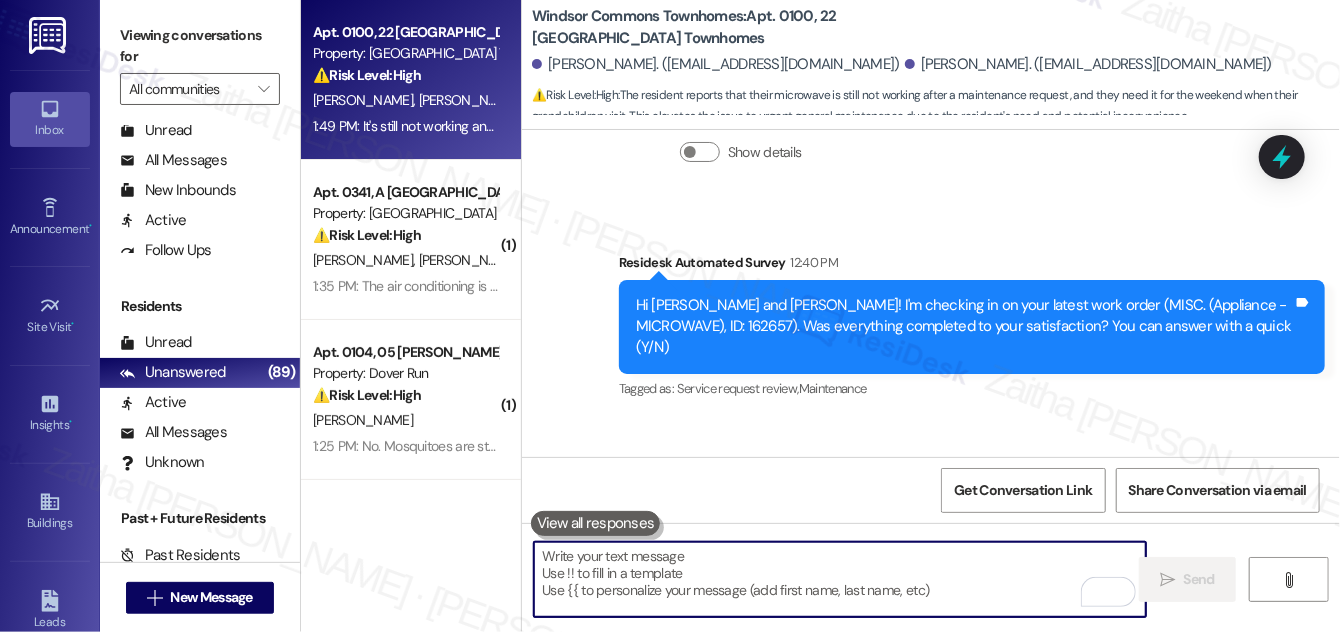 paste on "Thank you for letting me know, [PERSON_NAME]. I understand your microwave is still not working, and that you need it for your grandchildren this weekend. I’ll check in with the team and follow up on the status of the repair. I truly appreciate your patience in the meantime." 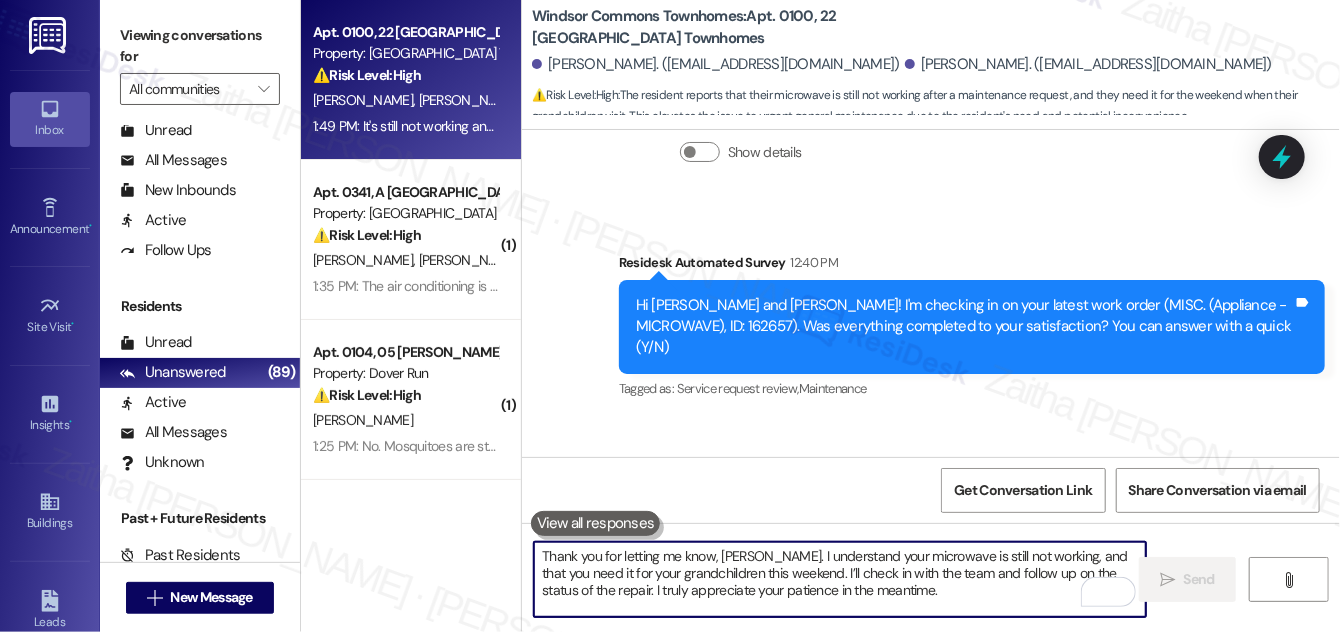 scroll, scrollTop: 16, scrollLeft: 0, axis: vertical 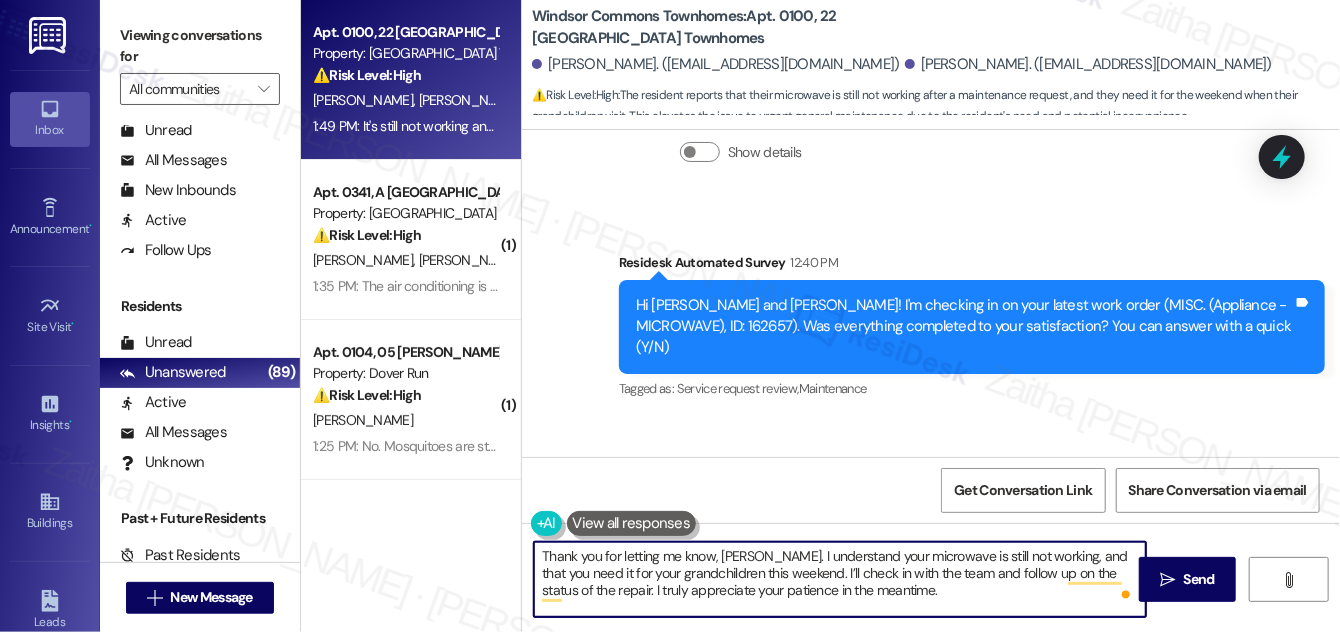type on "Thank you for letting me know, [PERSON_NAME]. I understand your microwave is still not working, and that you need it for your grandchildren this weekend. I’ll check in with the team and follow up on the status of the repair. I truly appreciate your patience in the meantime." 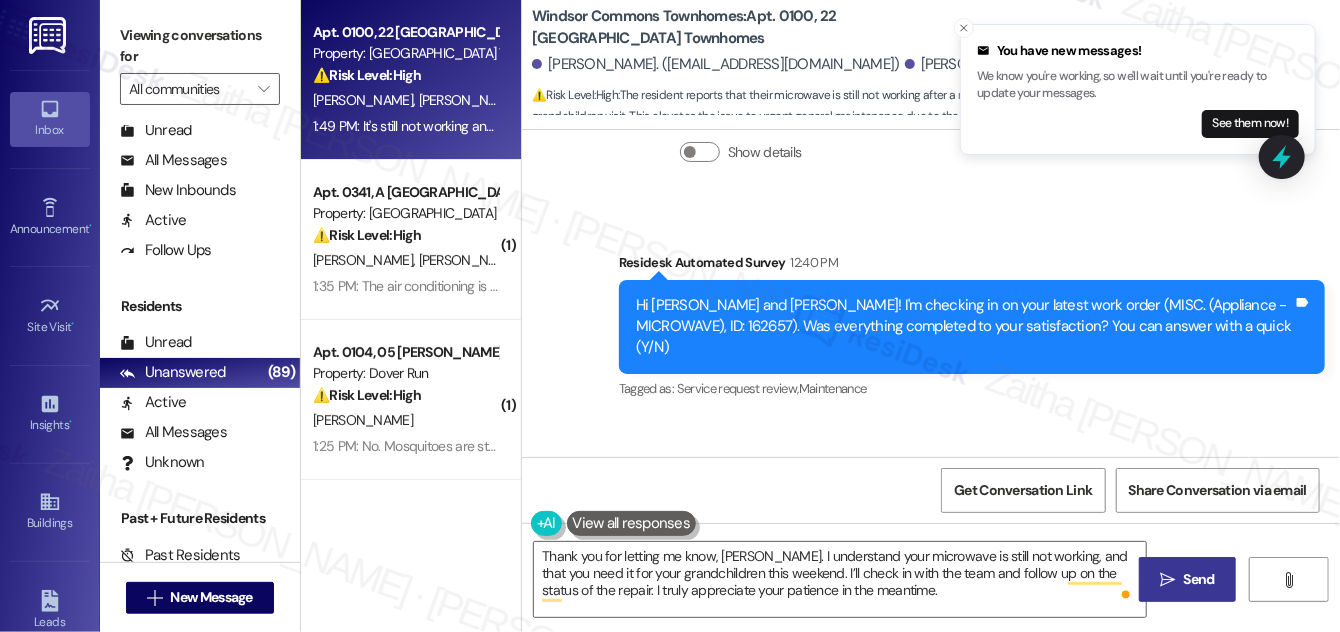 click on "Send" at bounding box center [1199, 579] 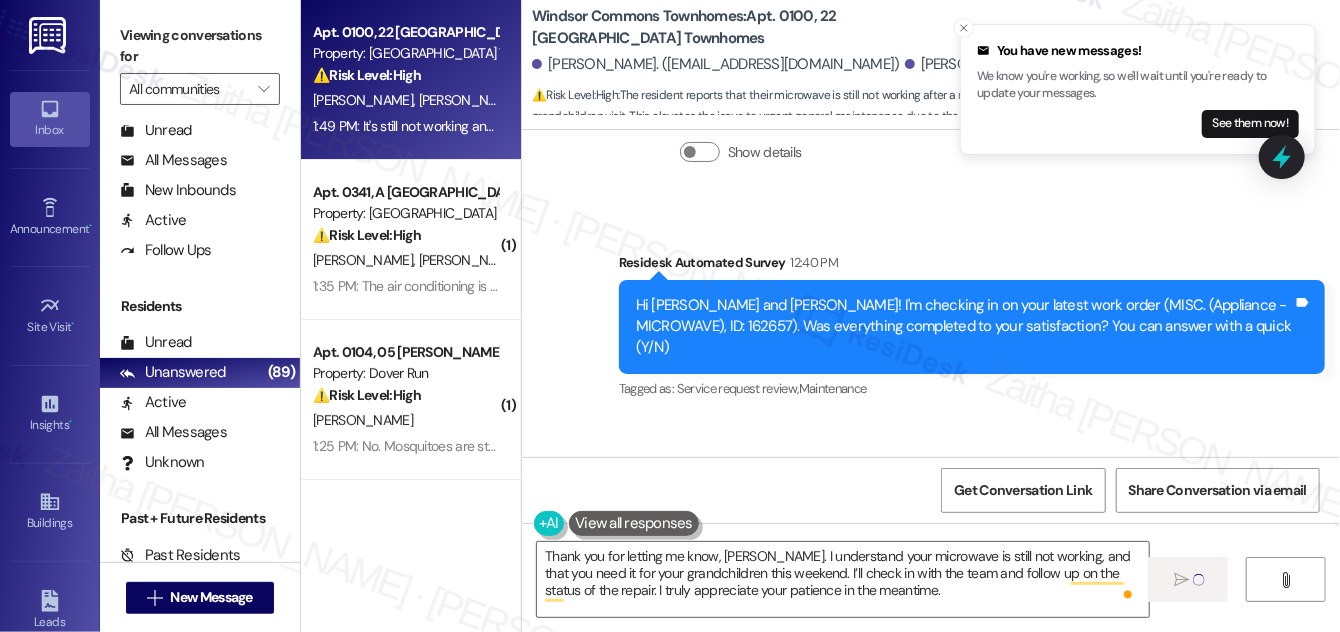 type 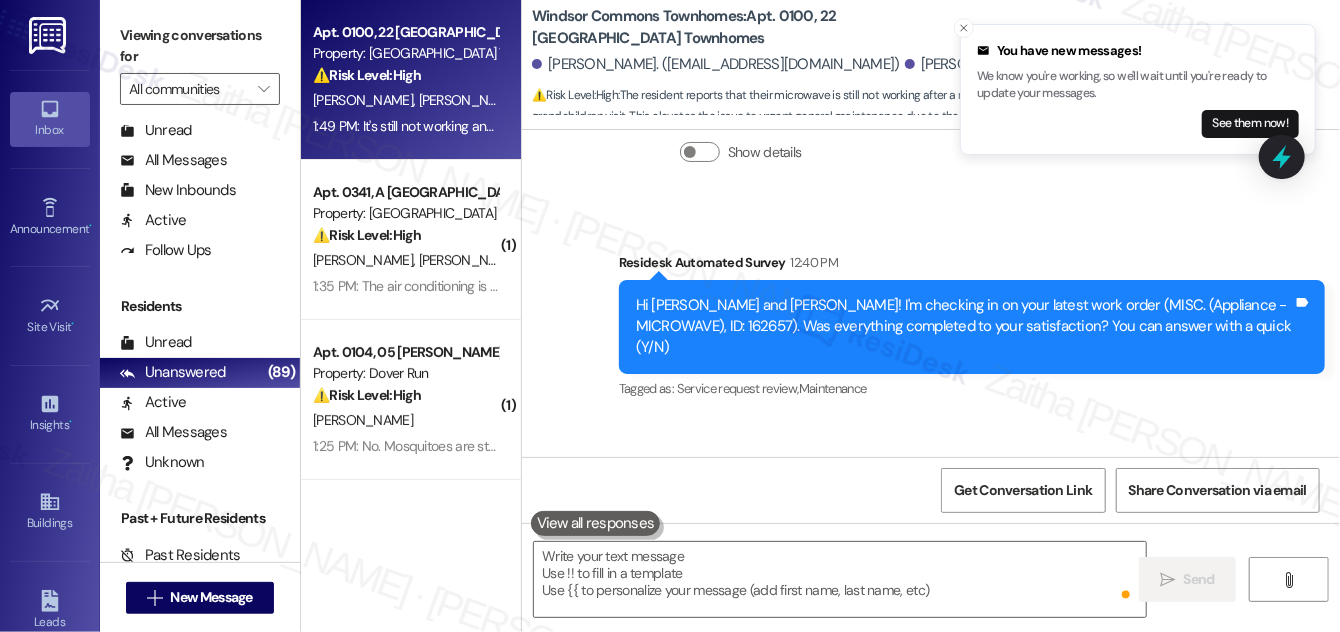 scroll, scrollTop: 18060, scrollLeft: 0, axis: vertical 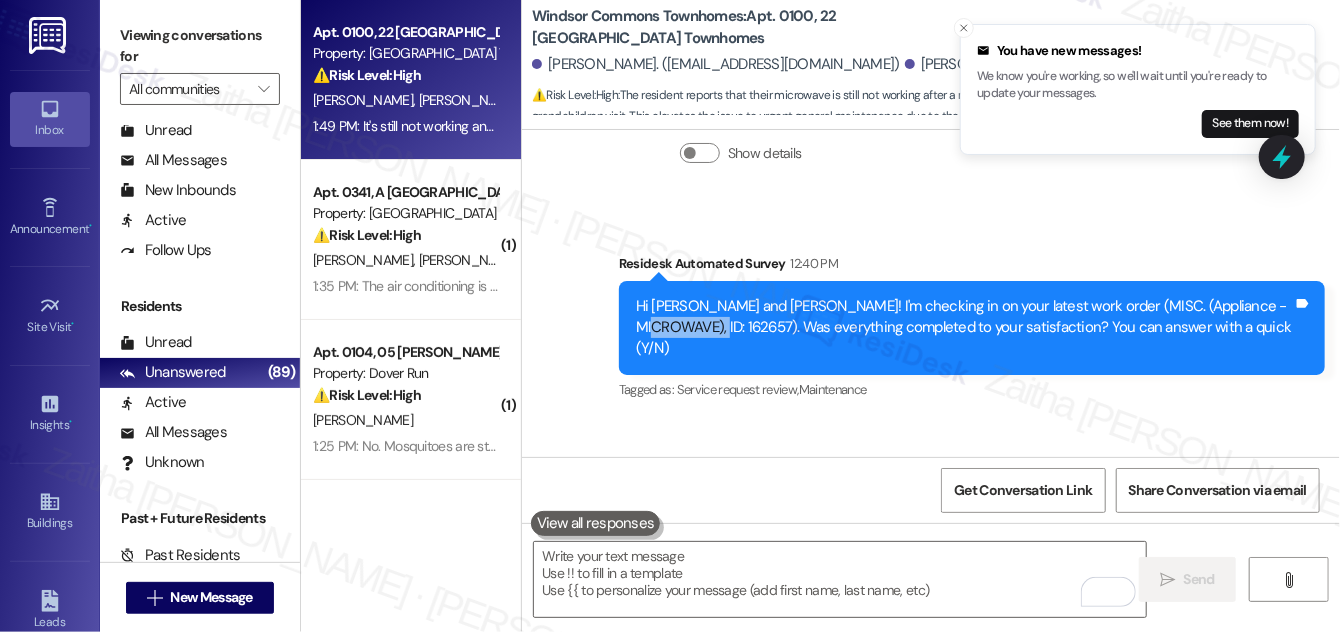 drag, startPoint x: 628, startPoint y: 218, endPoint x: 695, endPoint y: 226, distance: 67.47592 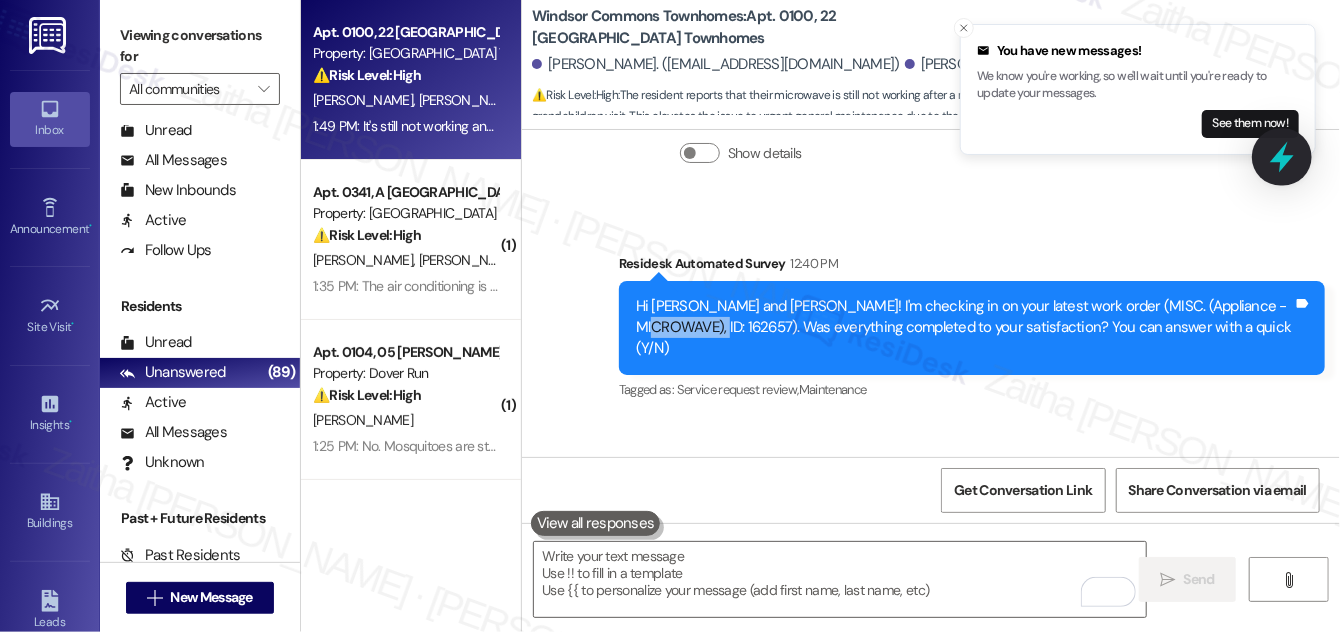 click 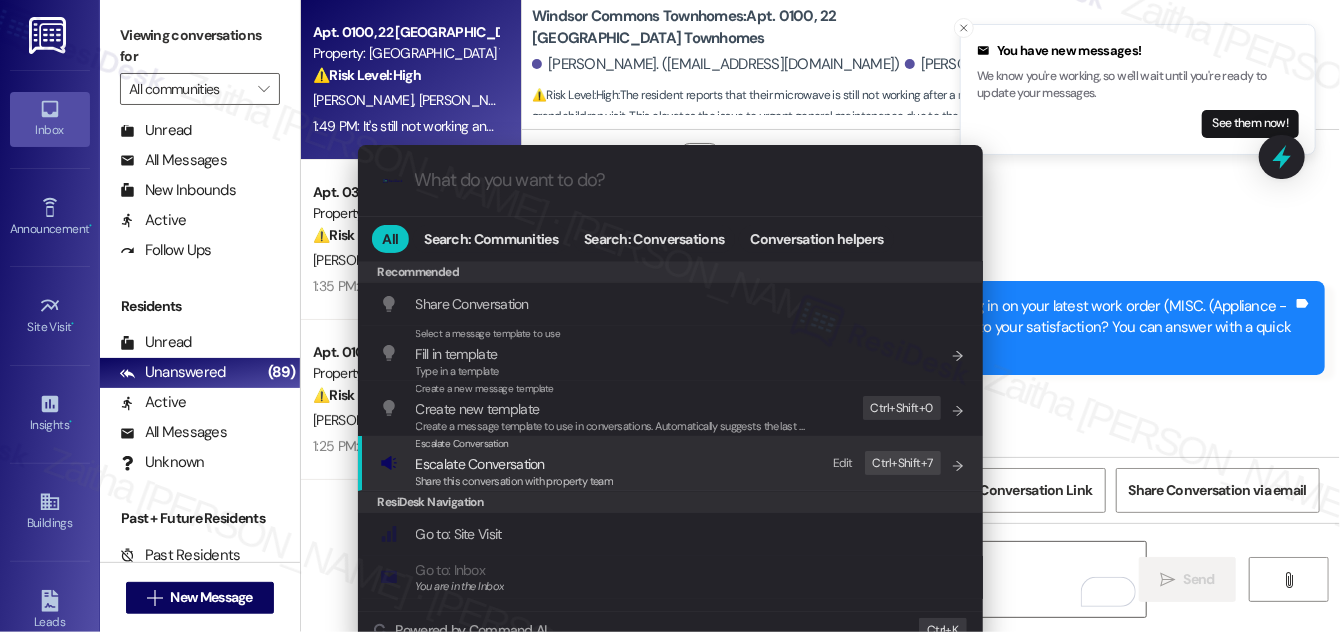 click on "Escalate Conversation" at bounding box center [515, 464] 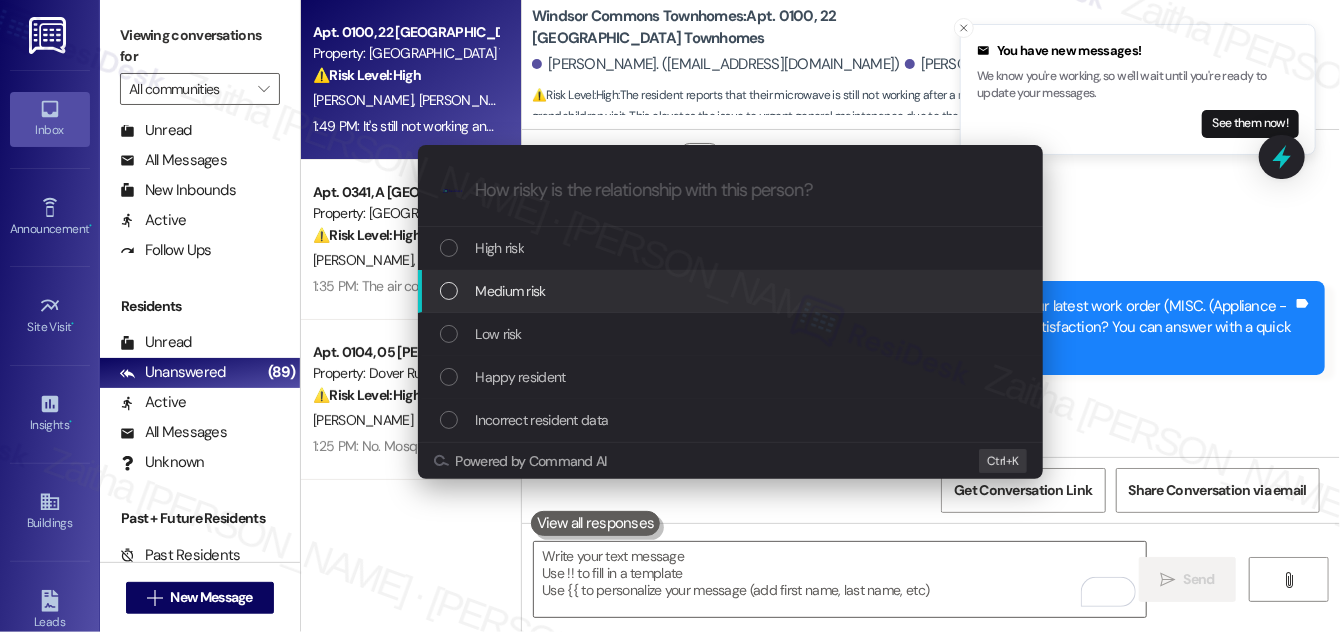 click on "Medium risk" at bounding box center [730, 291] 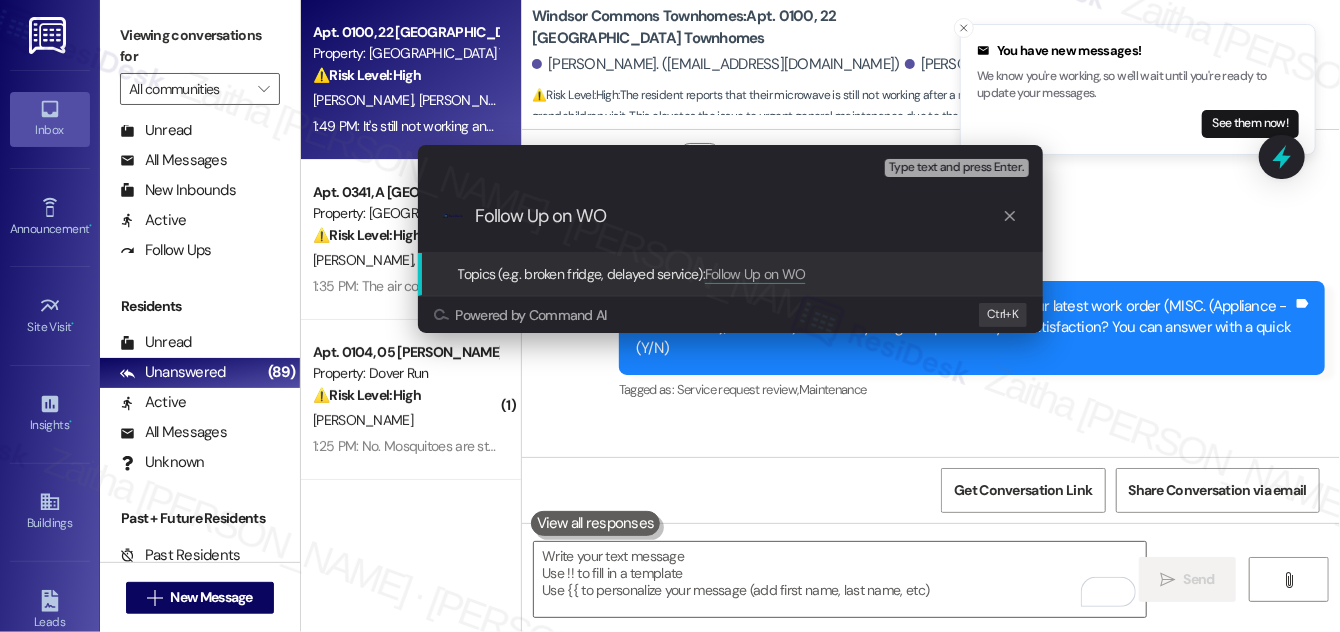 paste on "ID: 162657" 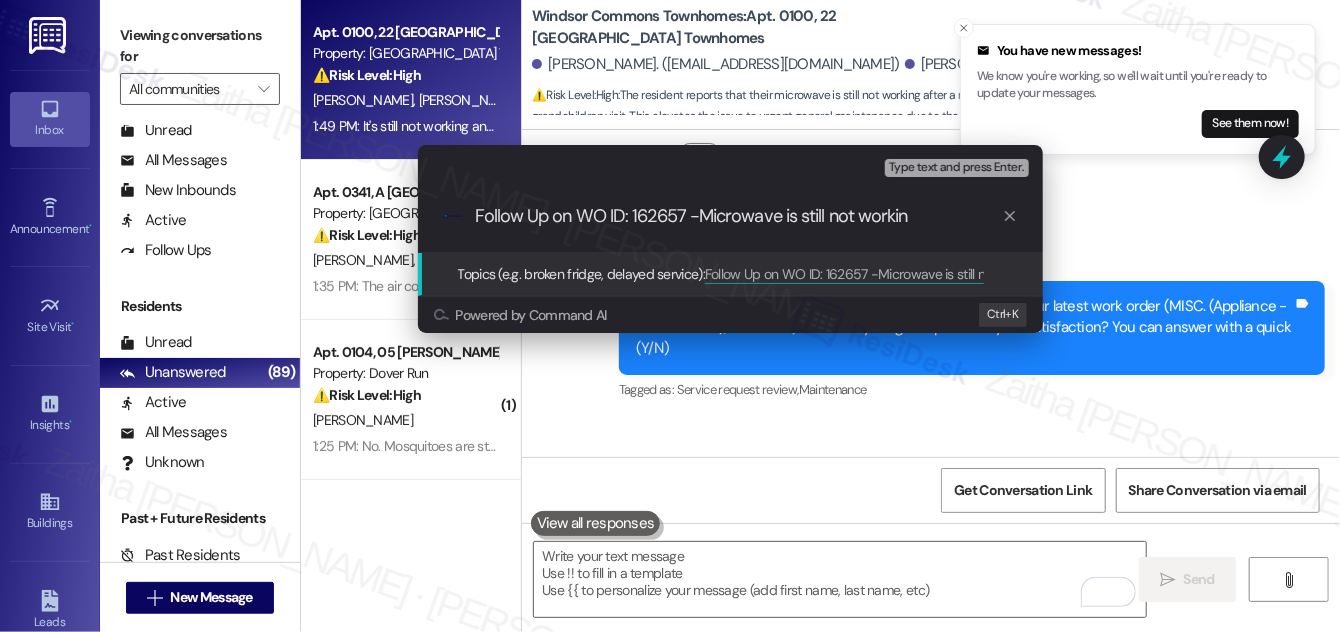 type on "Follow Up on WO ID: 162657 -Microwave is still not working" 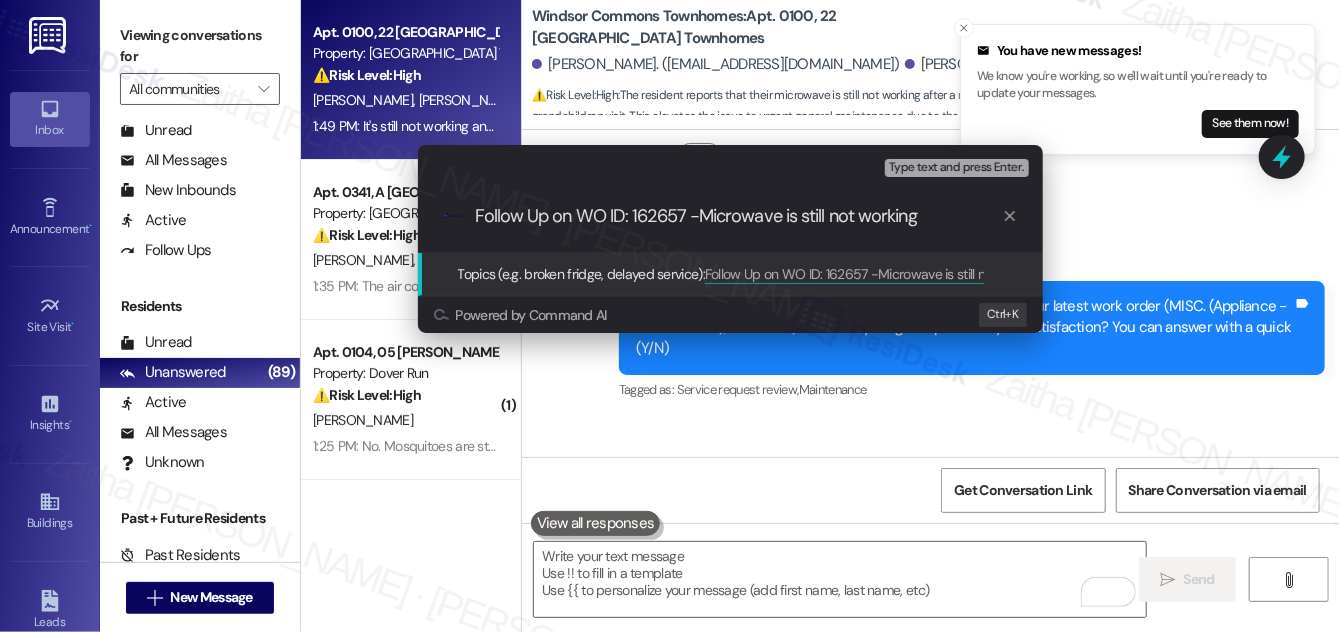 type 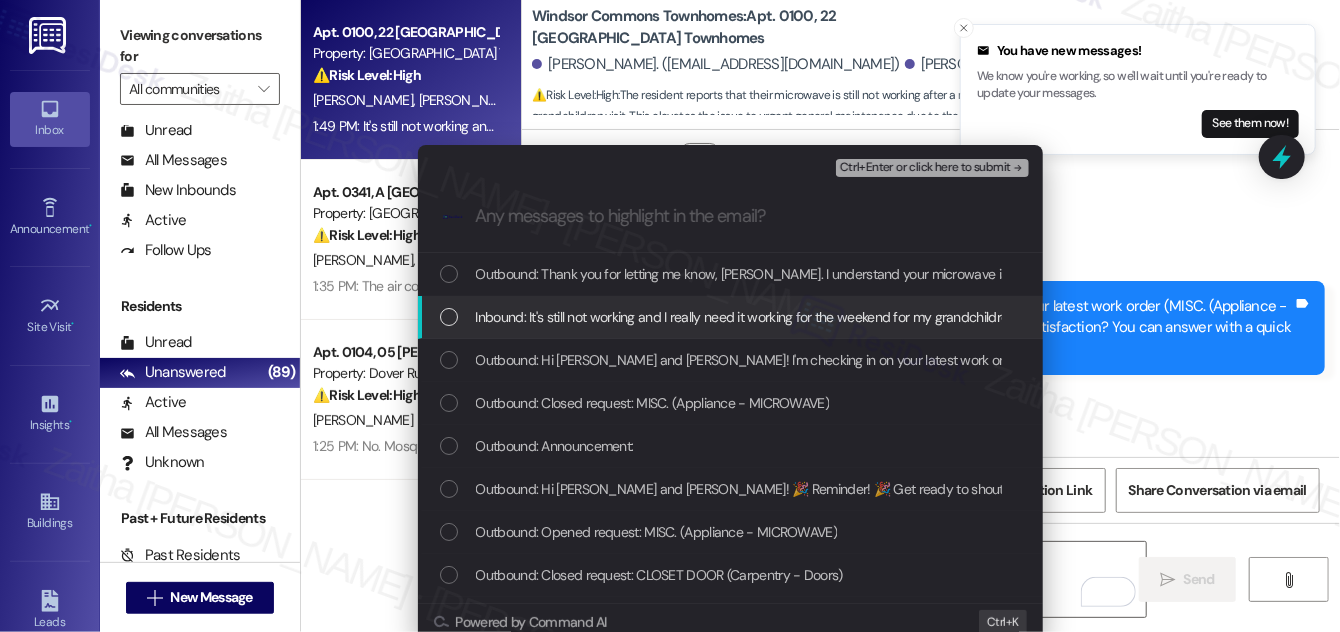 click at bounding box center [449, 317] 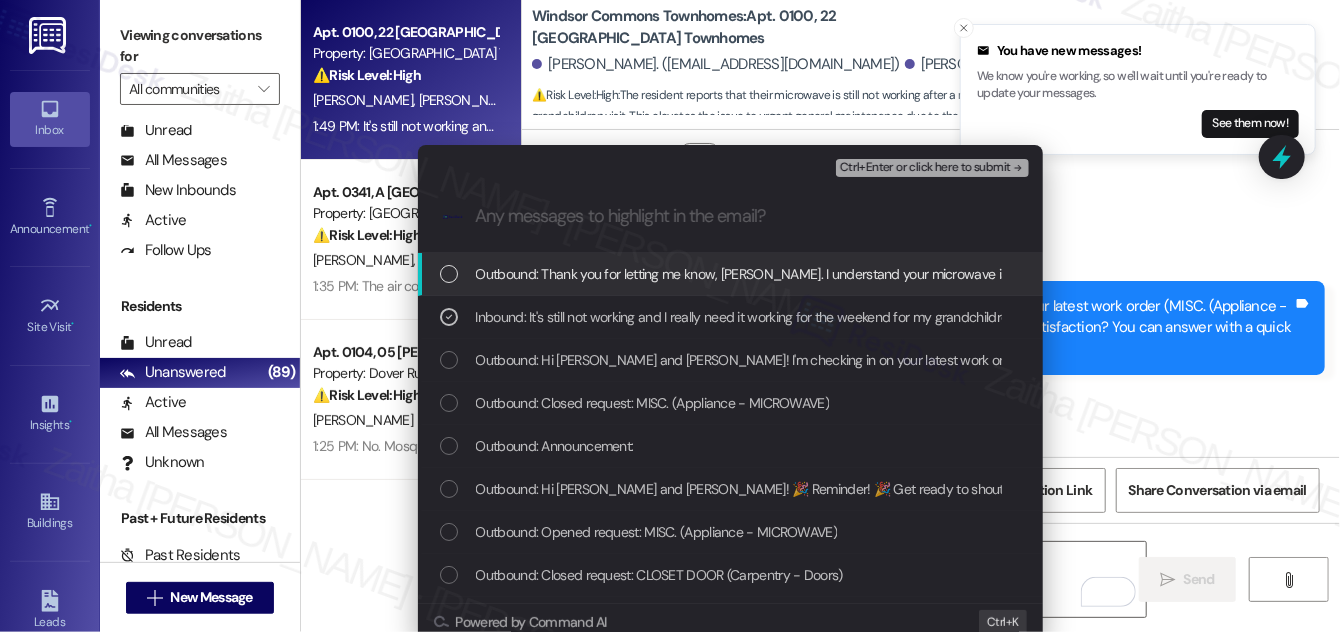 click on "Ctrl+Enter or click here to submit" at bounding box center (925, 168) 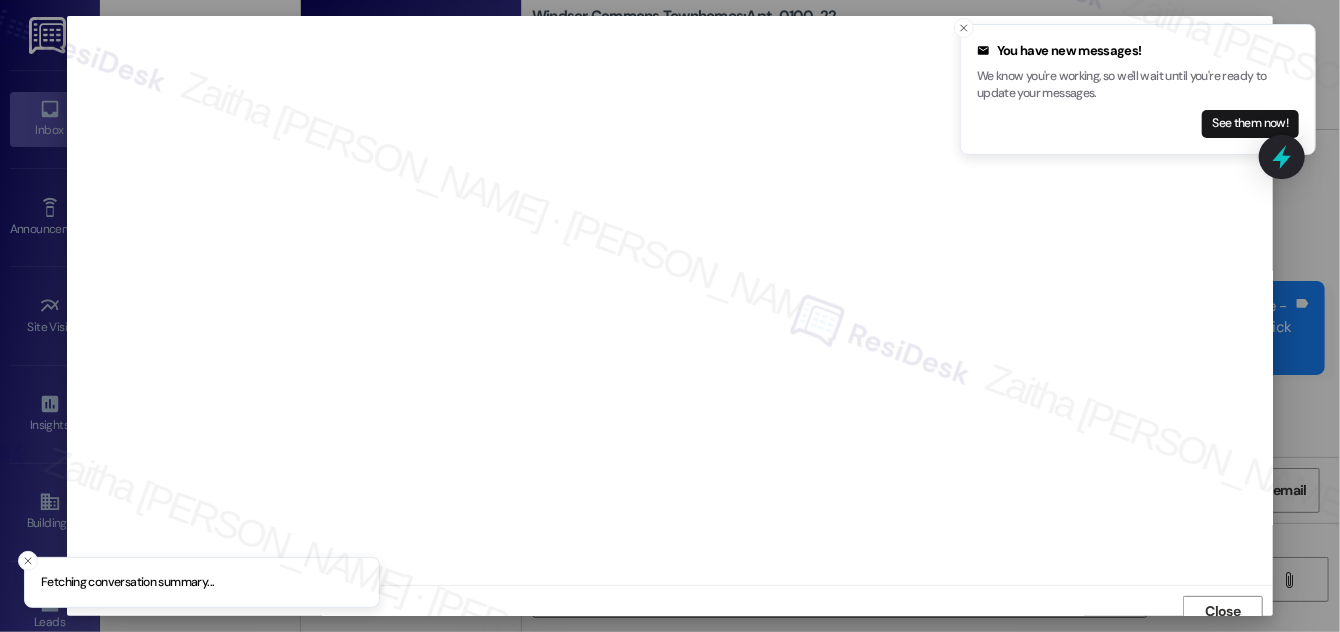 scroll, scrollTop: 11, scrollLeft: 0, axis: vertical 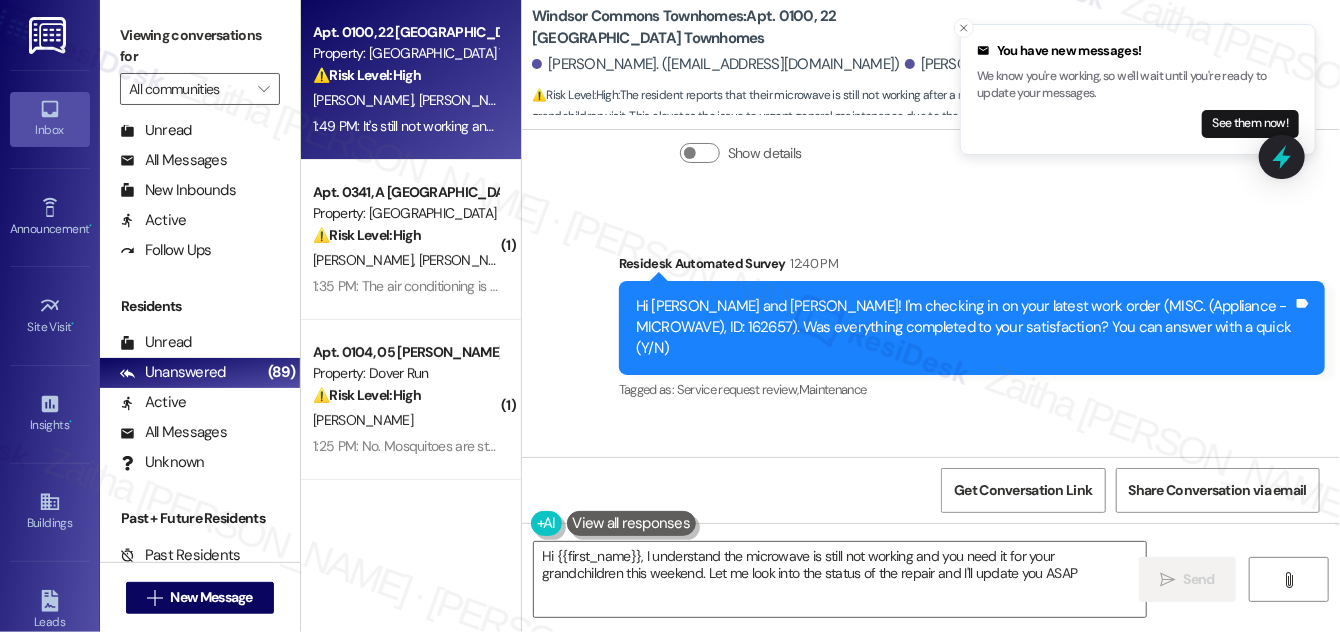 type on "Hi {{first_name}}, I understand the microwave is still not working and you need it for your grandchildren this weekend. Let me look into the status of the repair and I'll update you ASAP!" 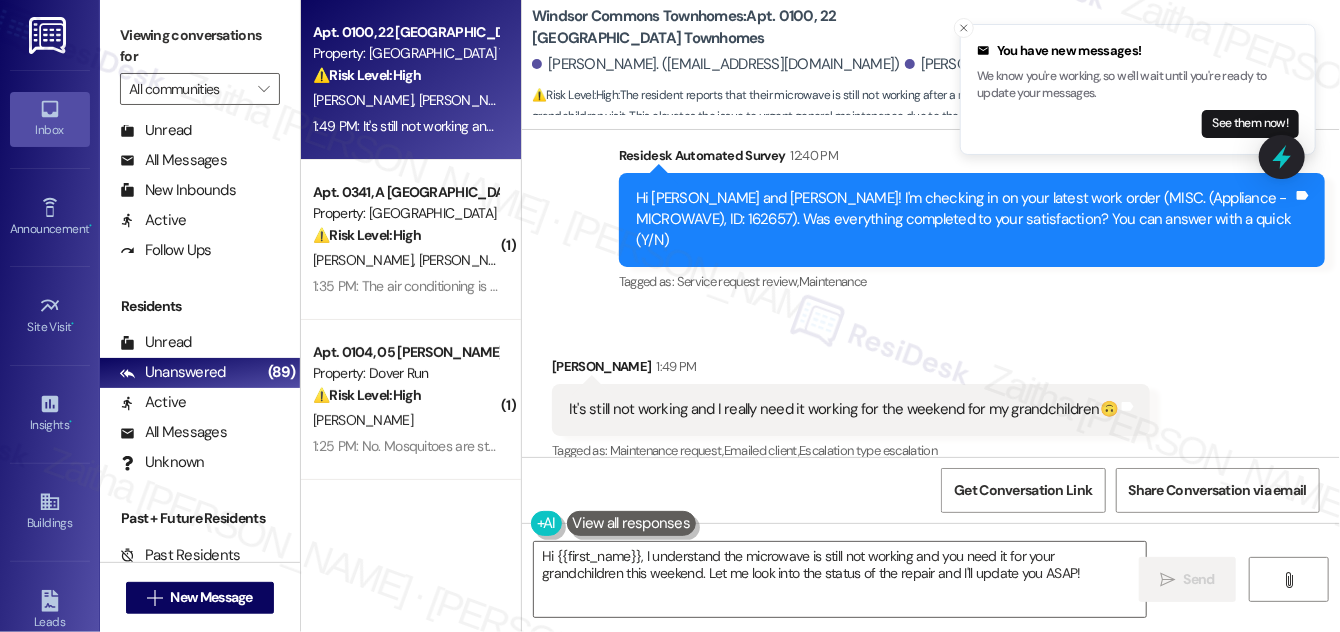 scroll, scrollTop: 18272, scrollLeft: 0, axis: vertical 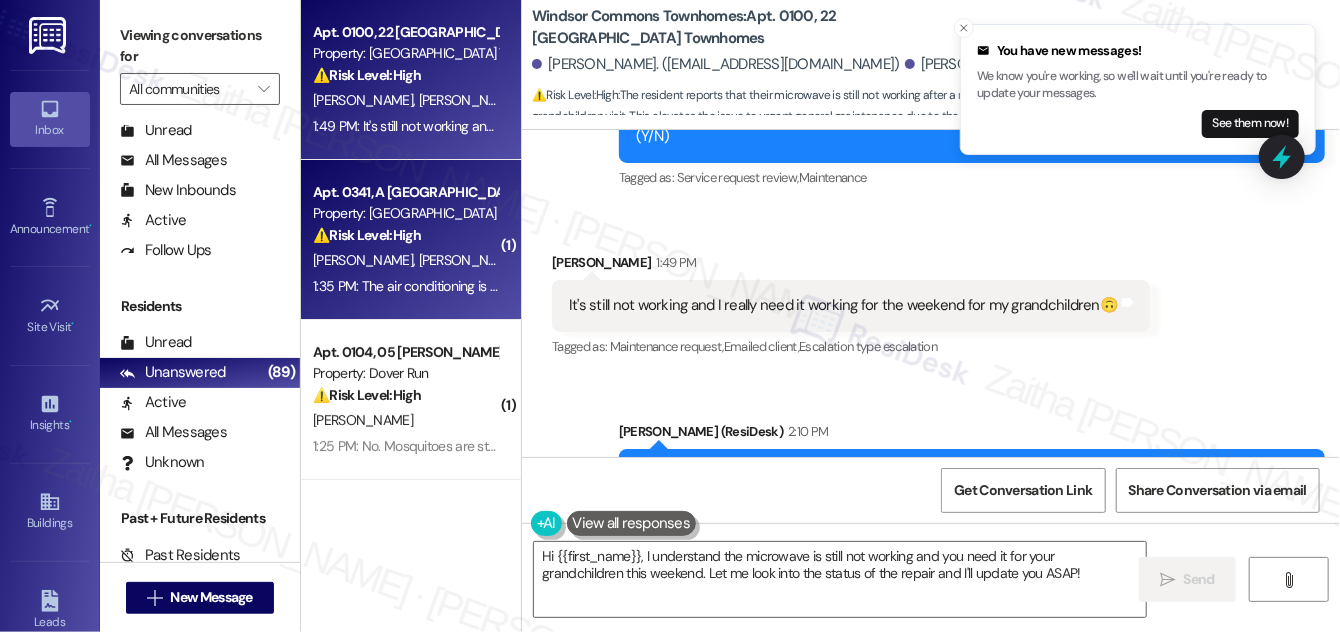 click on "[PERSON_NAME] [PERSON_NAME]" at bounding box center (405, 260) 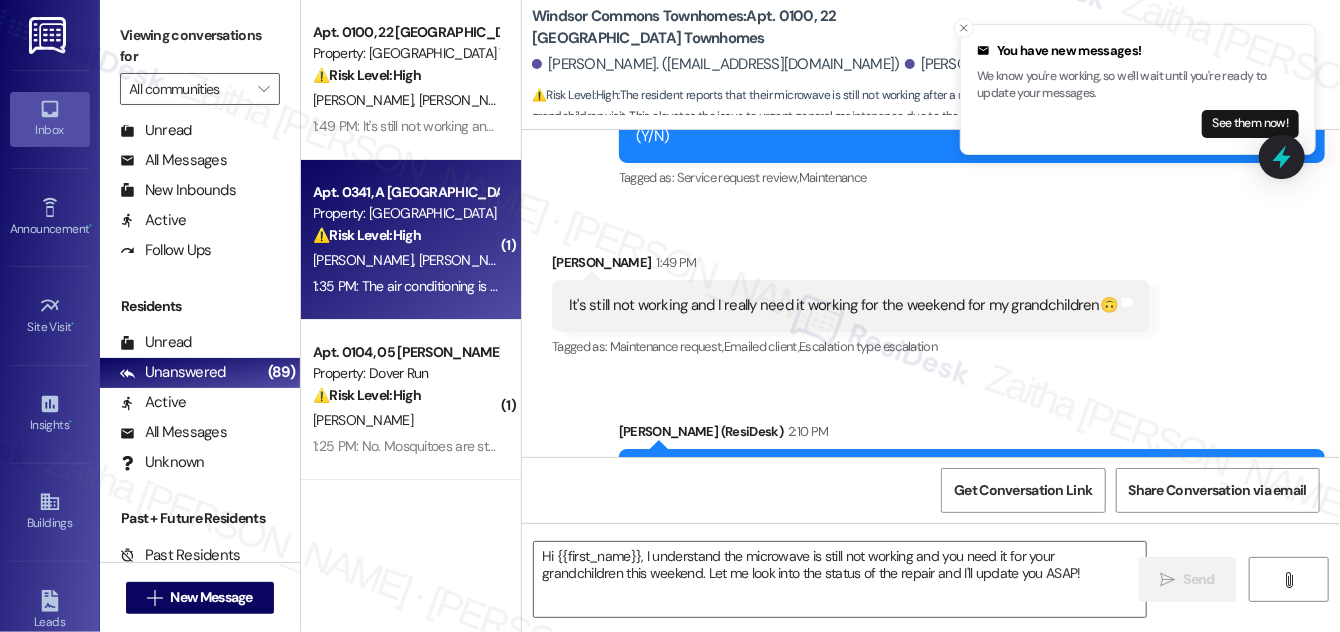 type on "Fetching suggested responses. Please feel free to read through the conversation in the meantime." 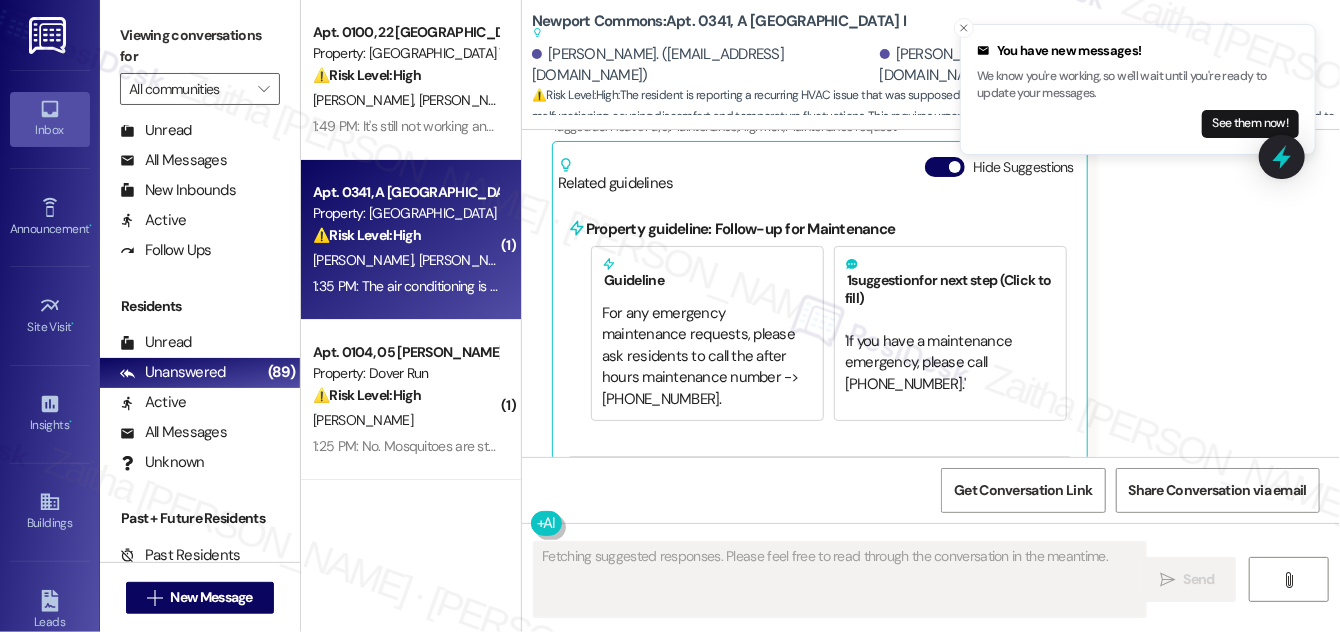 scroll, scrollTop: 17837, scrollLeft: 0, axis: vertical 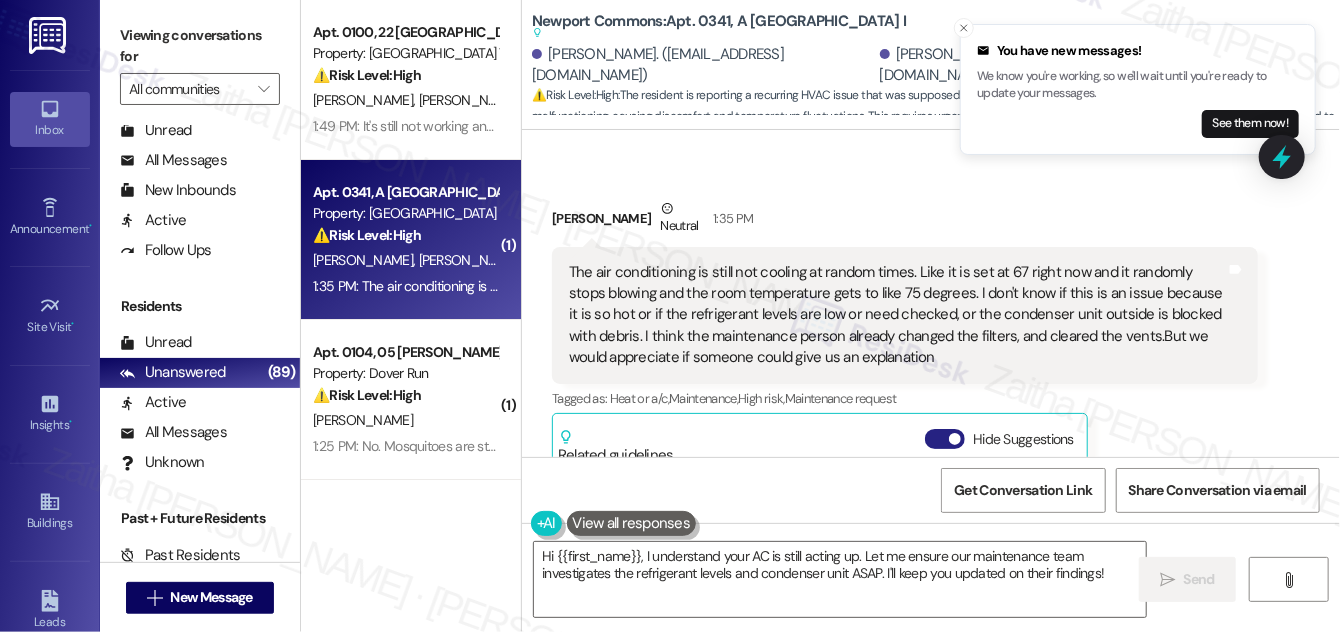 click on "Hide Suggestions" at bounding box center (945, 439) 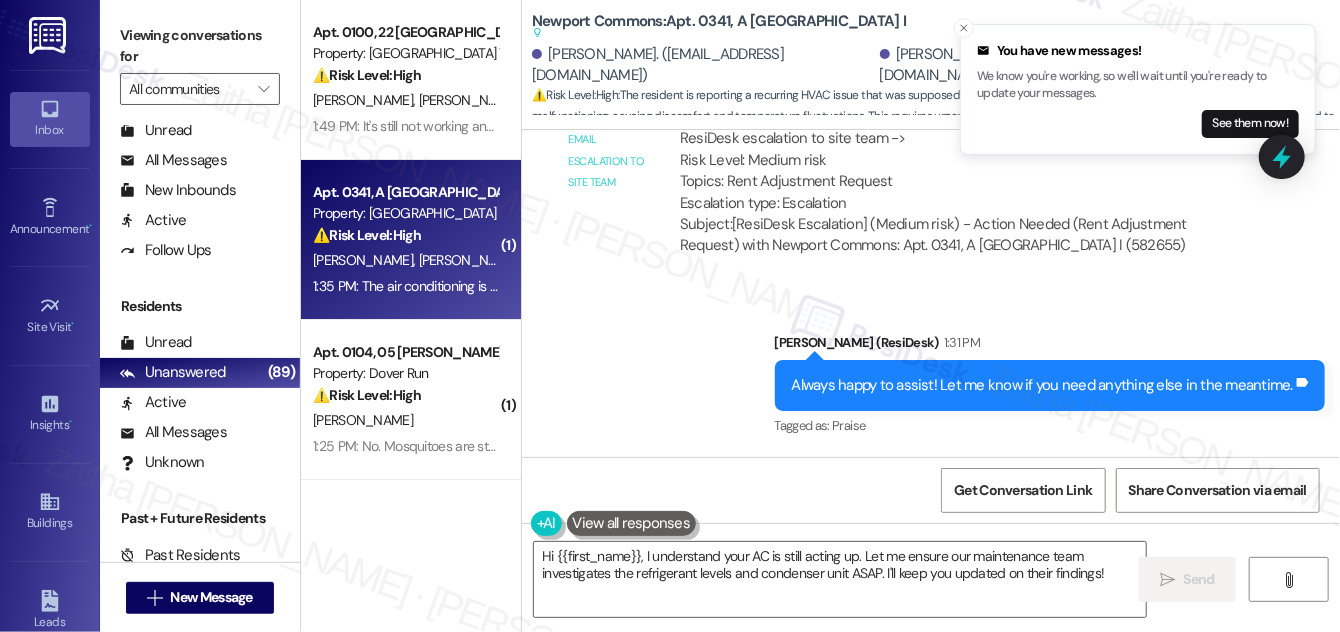 scroll, scrollTop: 17150, scrollLeft: 0, axis: vertical 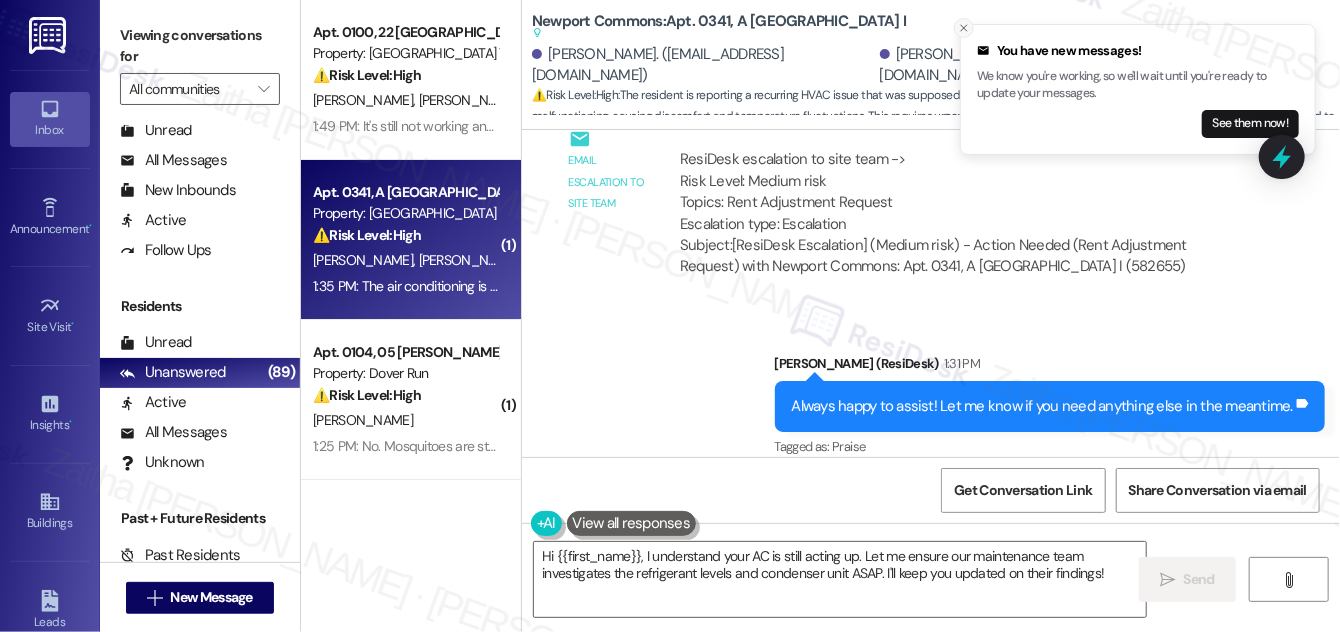 click 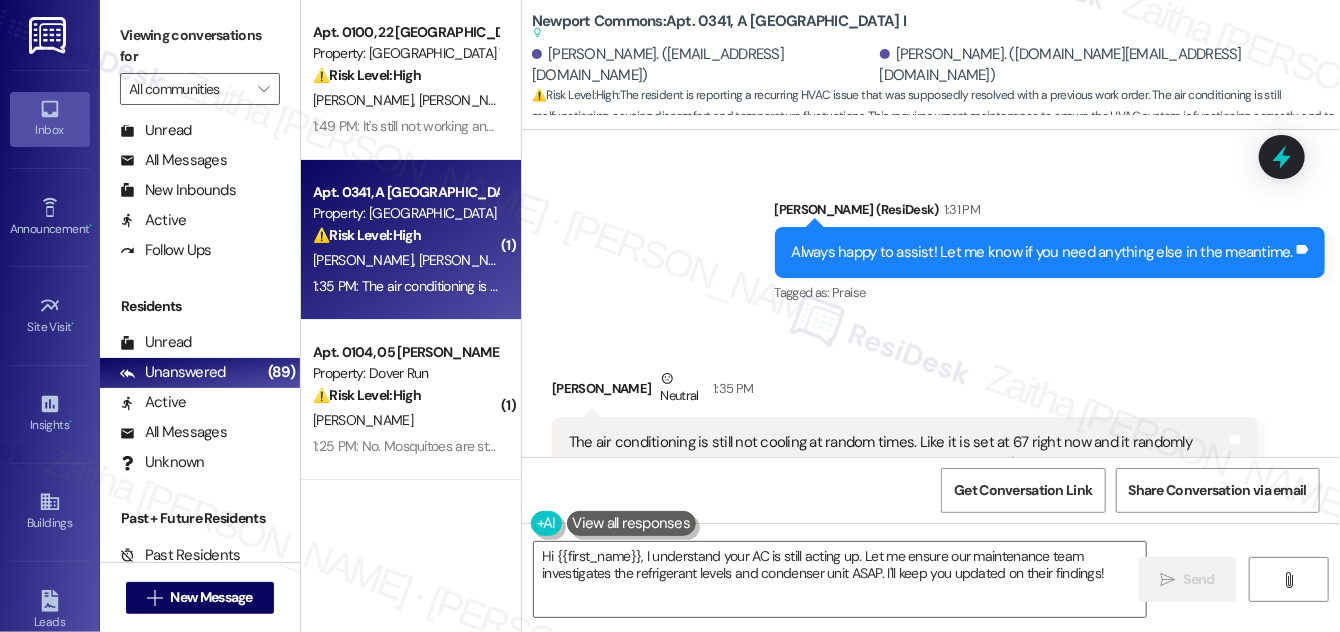 scroll, scrollTop: 17332, scrollLeft: 0, axis: vertical 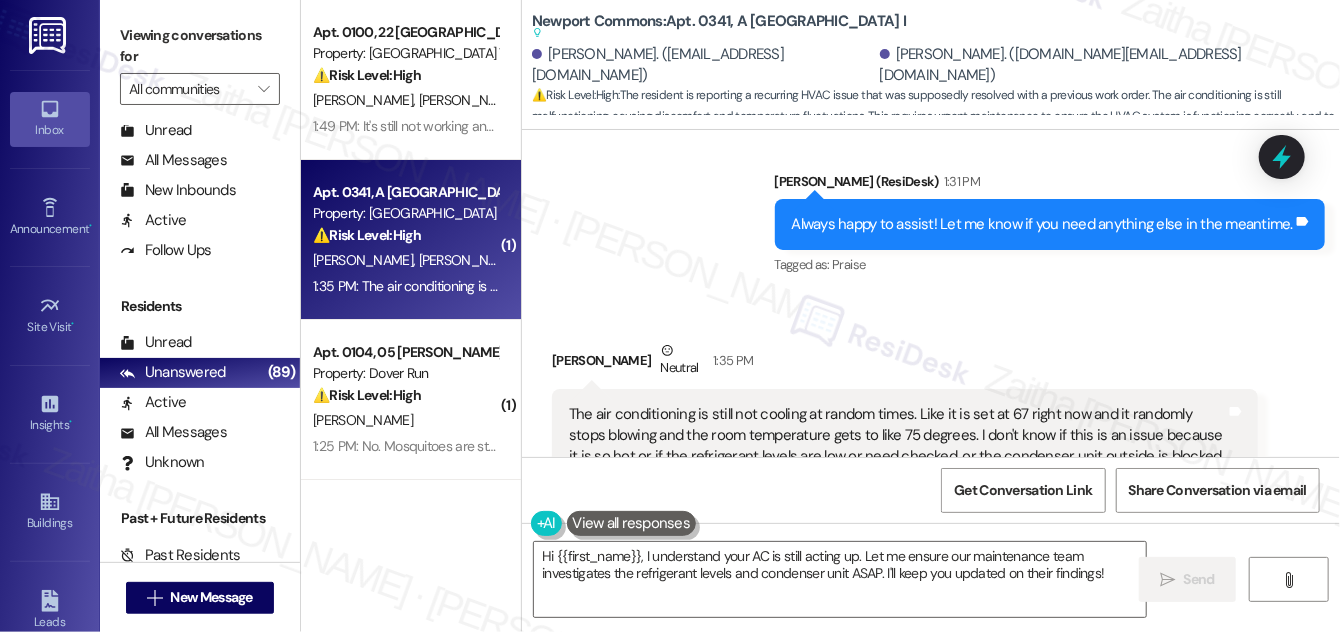 click on "Show suggestions" at bounding box center (941, 581) 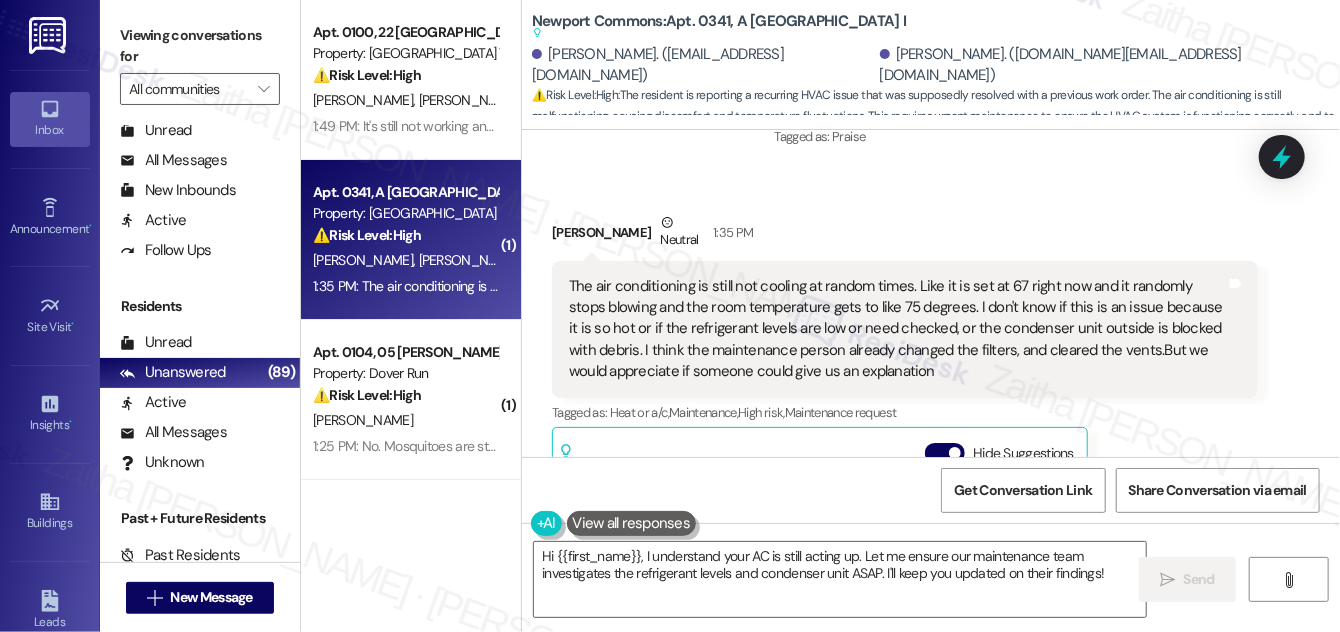 scroll, scrollTop: 17605, scrollLeft: 0, axis: vertical 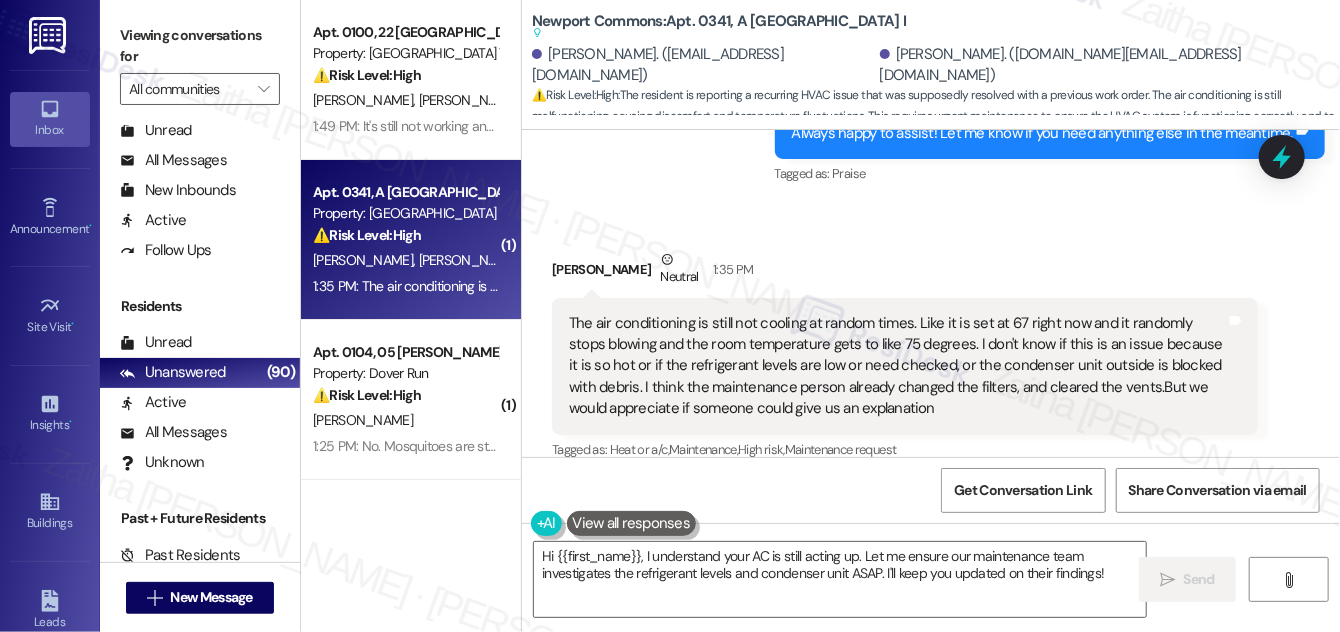 click on "Hide Suggestions" at bounding box center [945, 490] 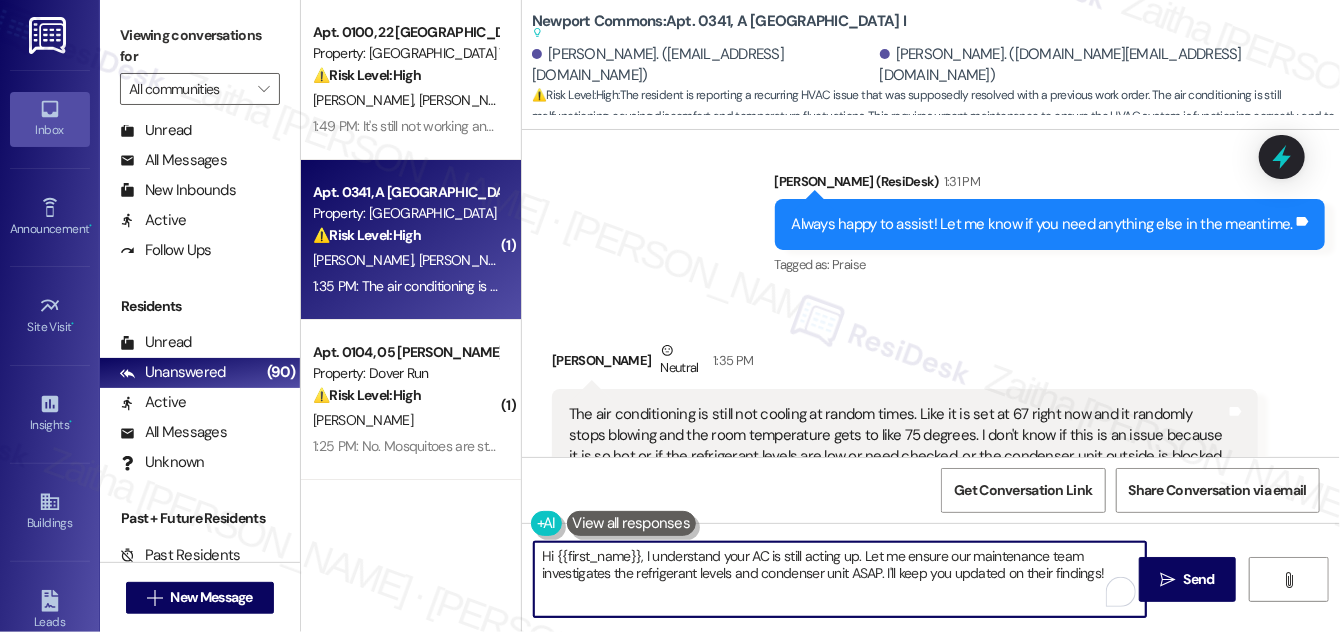 drag, startPoint x: 642, startPoint y: 556, endPoint x: 535, endPoint y: 556, distance: 107 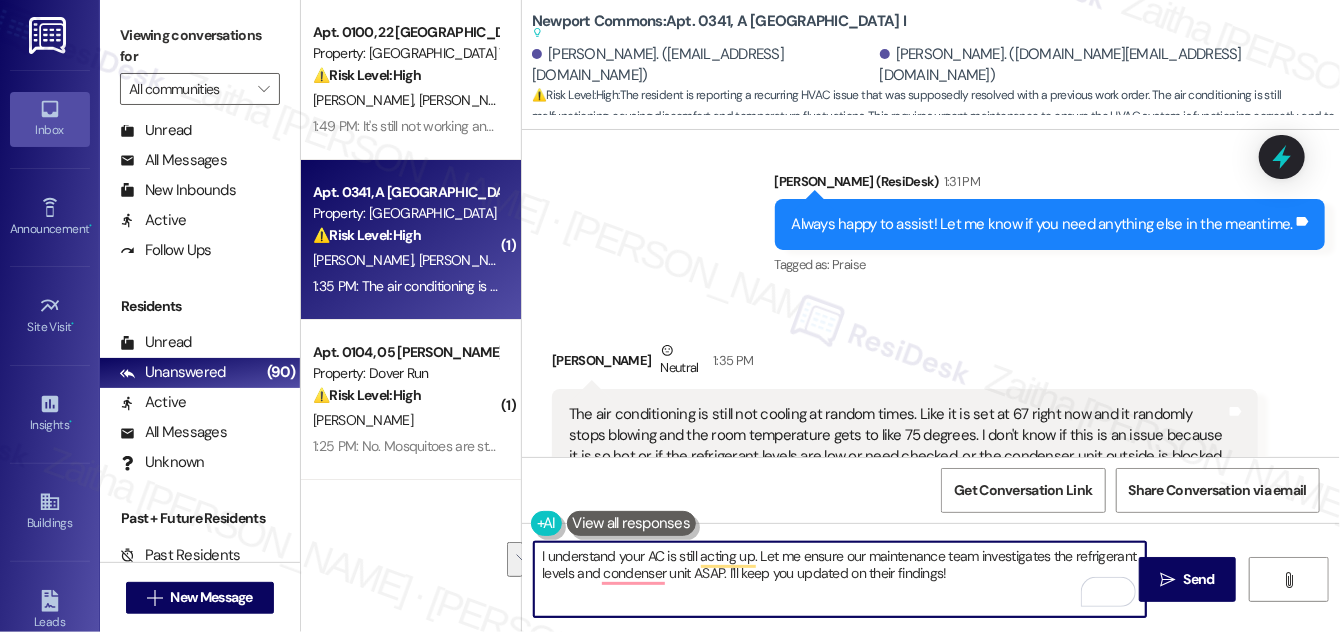 drag, startPoint x: 757, startPoint y: 552, endPoint x: 971, endPoint y: 575, distance: 215.23244 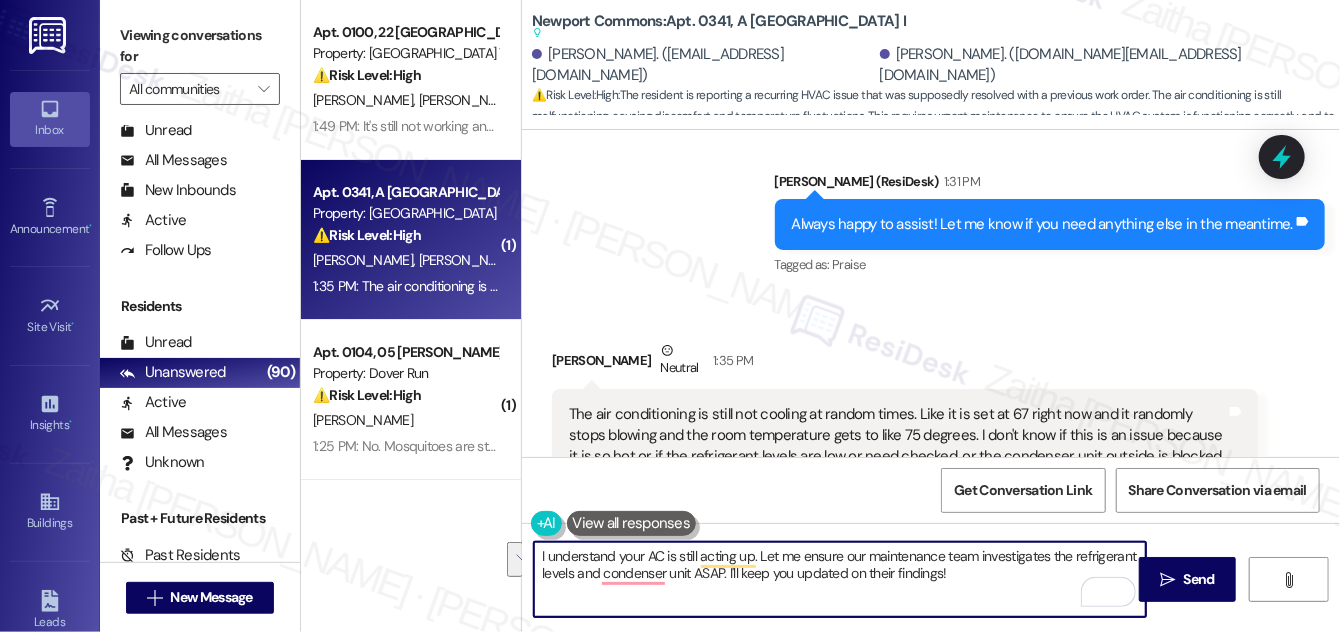click on "I understand your AC is still acting up. Let me ensure our maintenance team investigates the refrigerant levels and condenser unit ASAP. I'll keep you updated on their findings!" at bounding box center (840, 579) 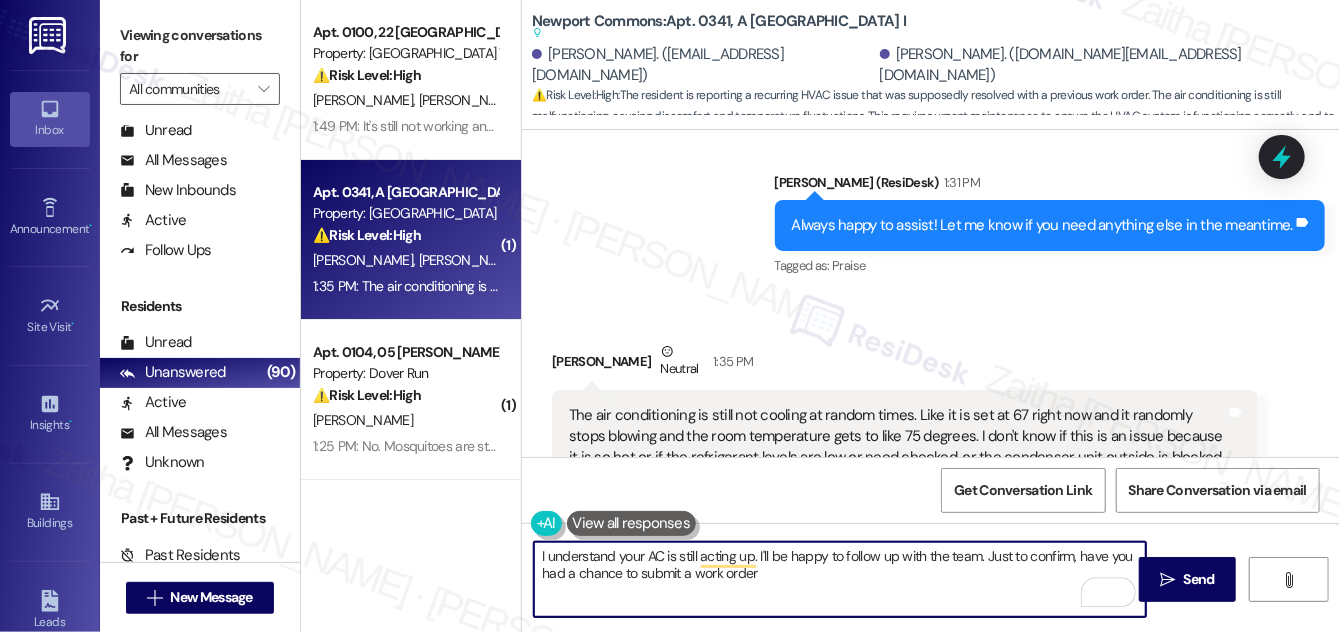 scroll, scrollTop: 17332, scrollLeft: 0, axis: vertical 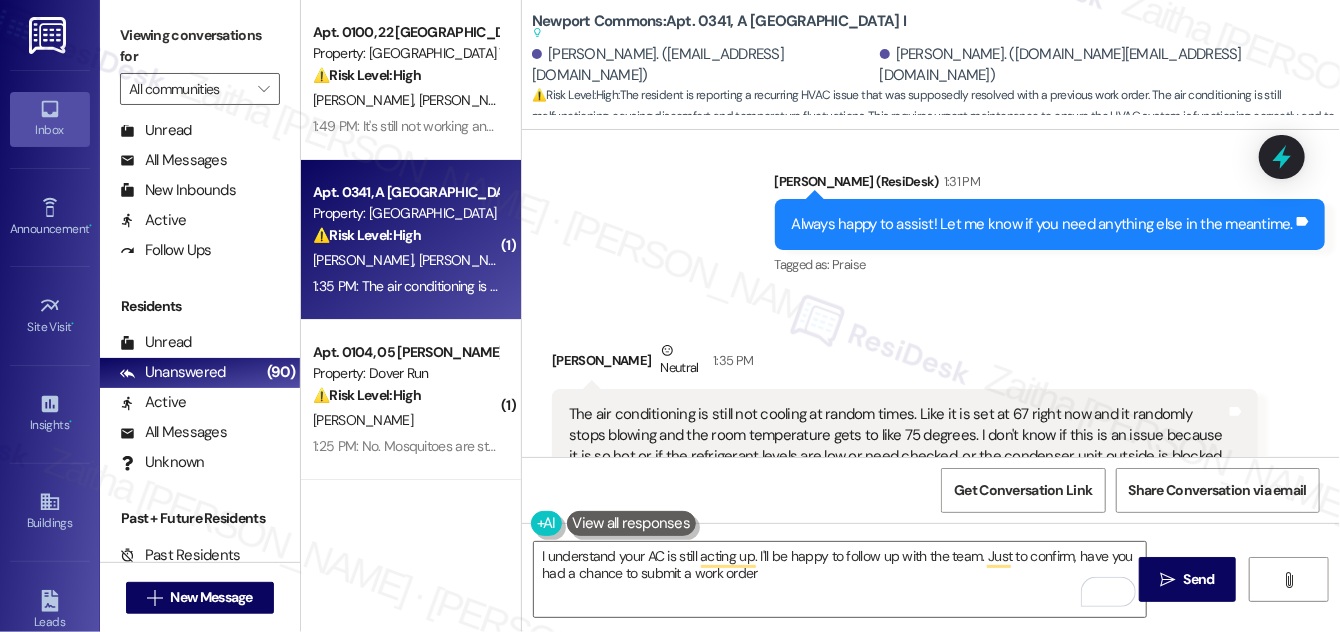 click on "Show suggestions" at bounding box center (941, 581) 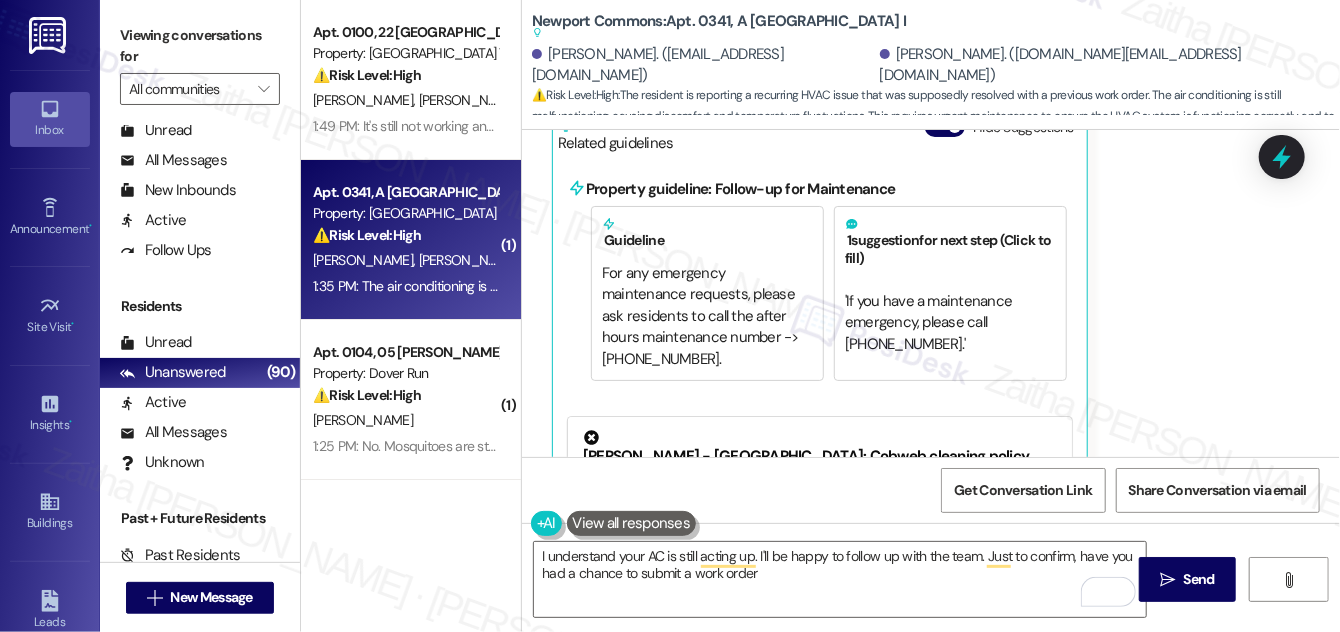 scroll, scrollTop: 17786, scrollLeft: 0, axis: vertical 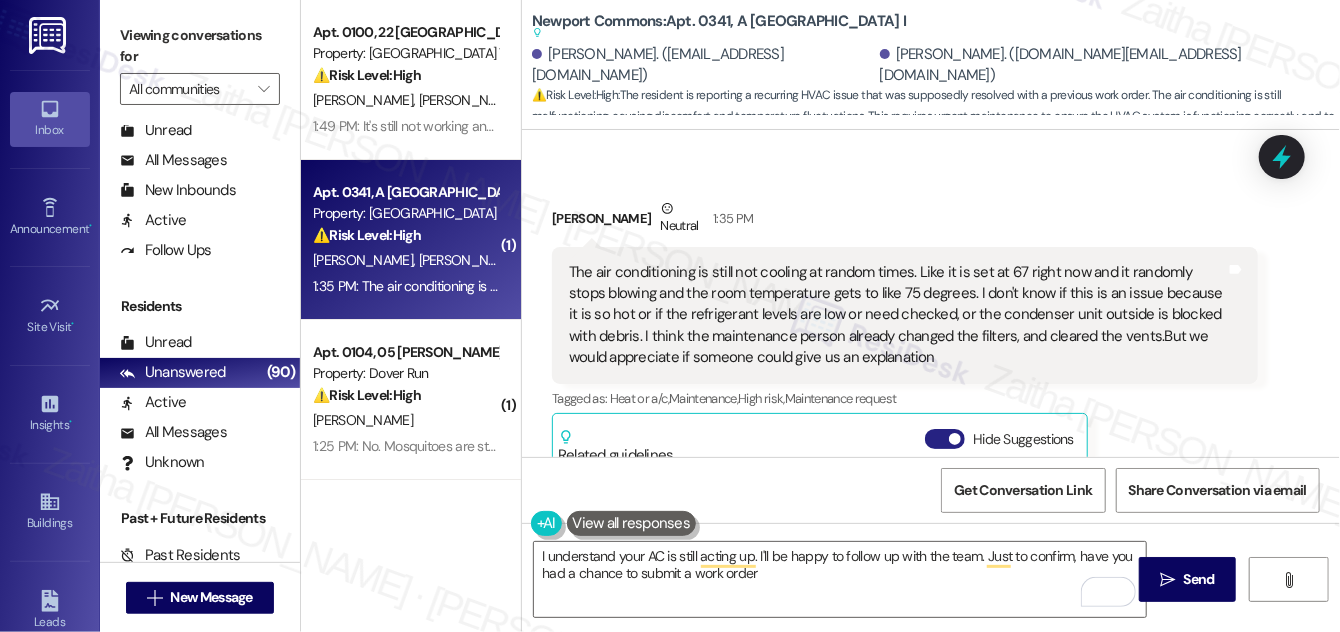 click on "Hide Suggestions" at bounding box center (945, 439) 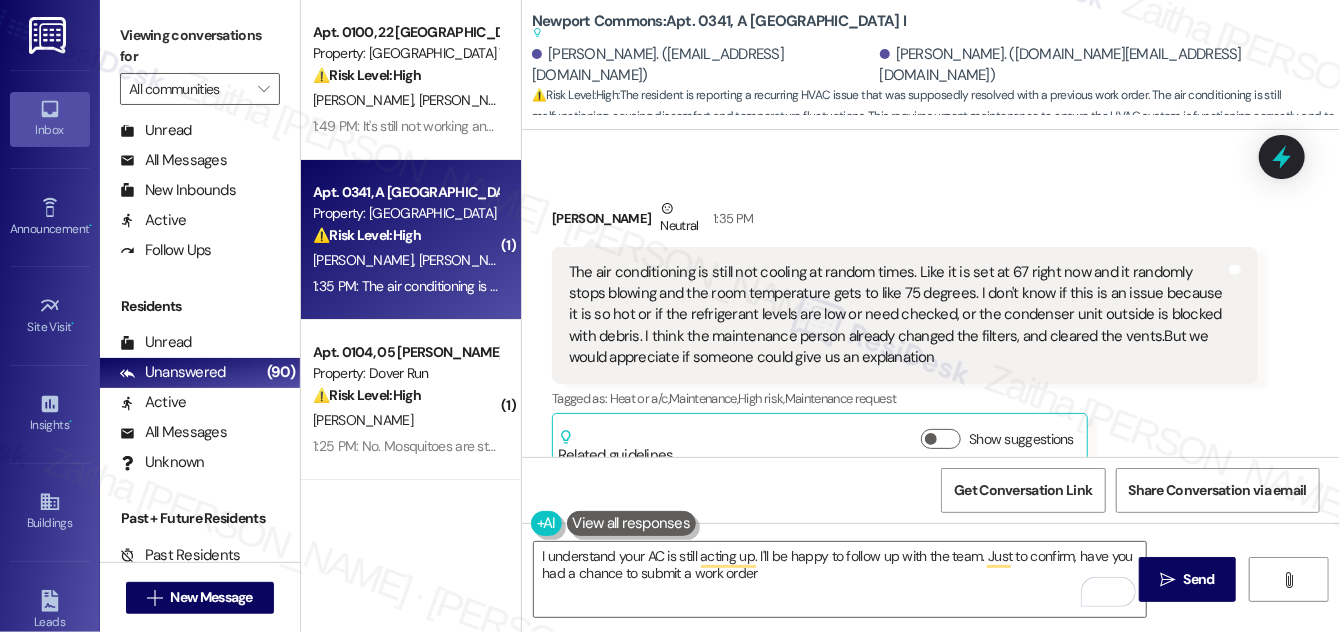 scroll, scrollTop: 17332, scrollLeft: 0, axis: vertical 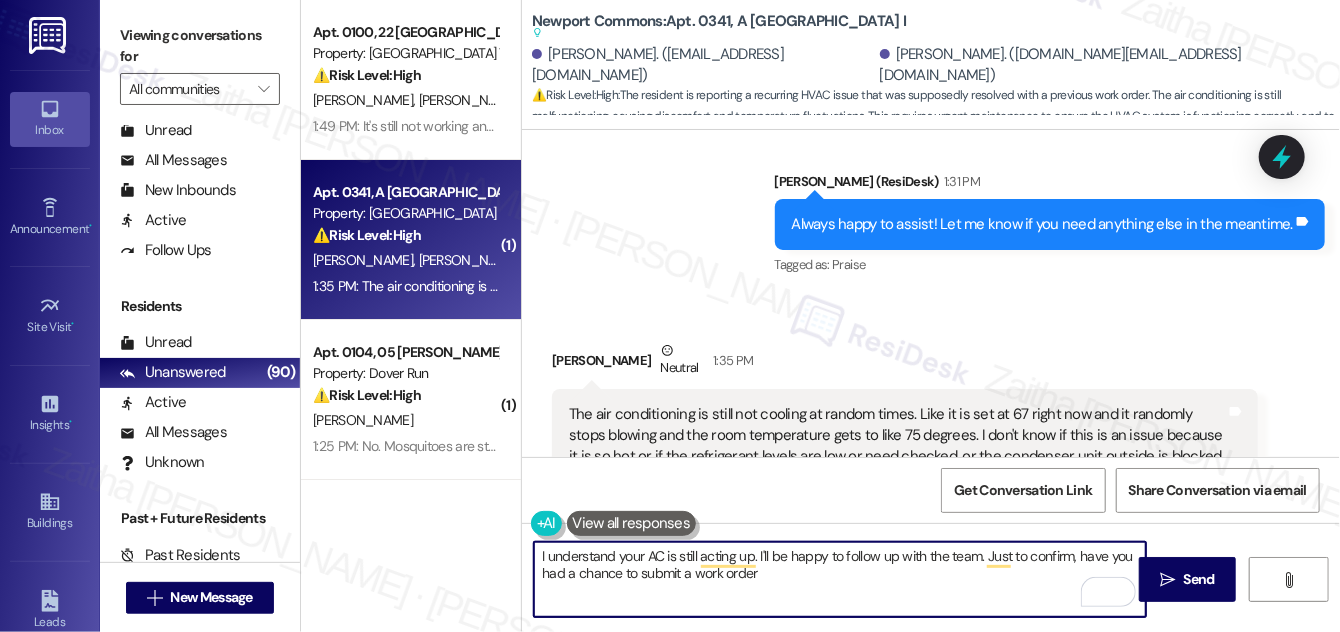 click on "I understand your AC is still acting up. I'll be happy to follow up with the team. Just to confirm, have you had a chance to submit a work order" at bounding box center (840, 579) 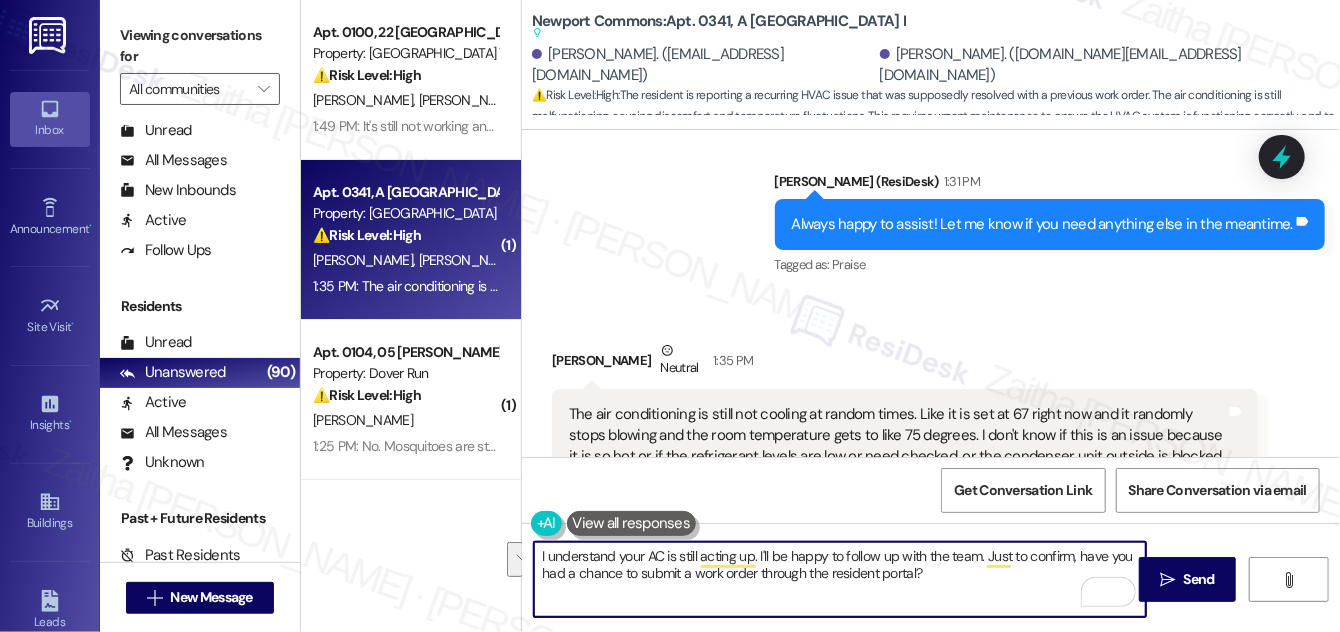 drag, startPoint x: 538, startPoint y: 555, endPoint x: 946, endPoint y: 570, distance: 408.27563 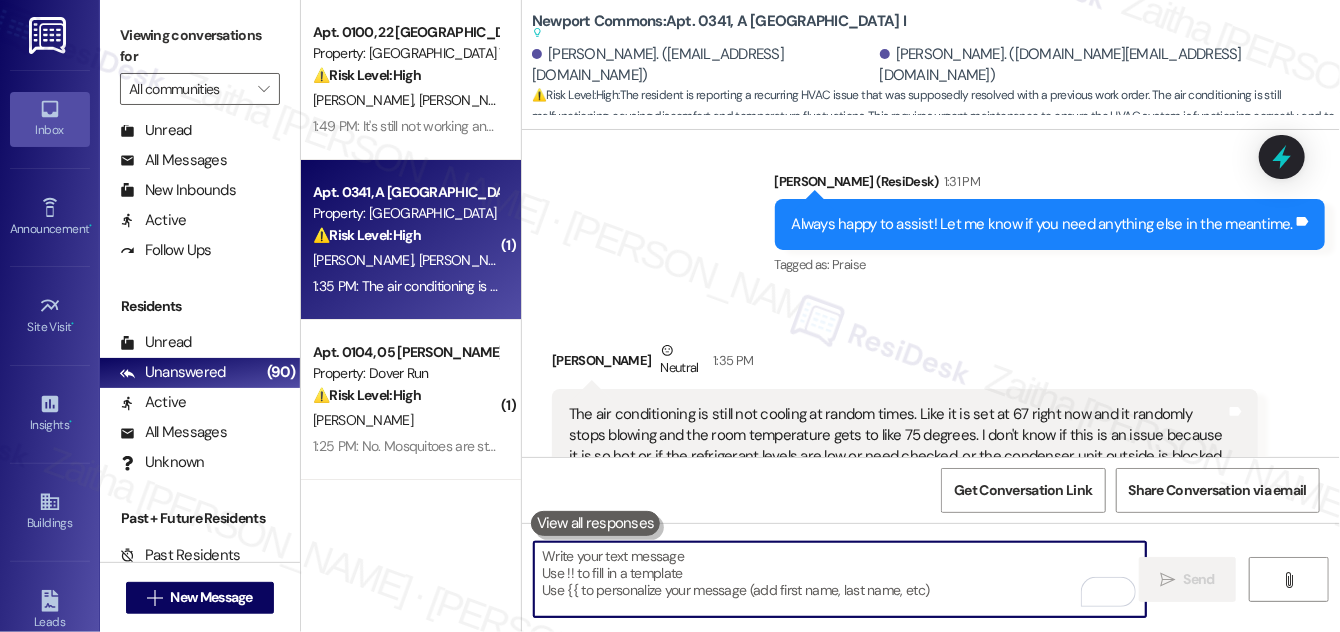paste on "I understand your AC is still acting up, and I’d be happy to follow up with the team for you. Just to confirm—have you had a chance to submit a work order through the resident portal yet?" 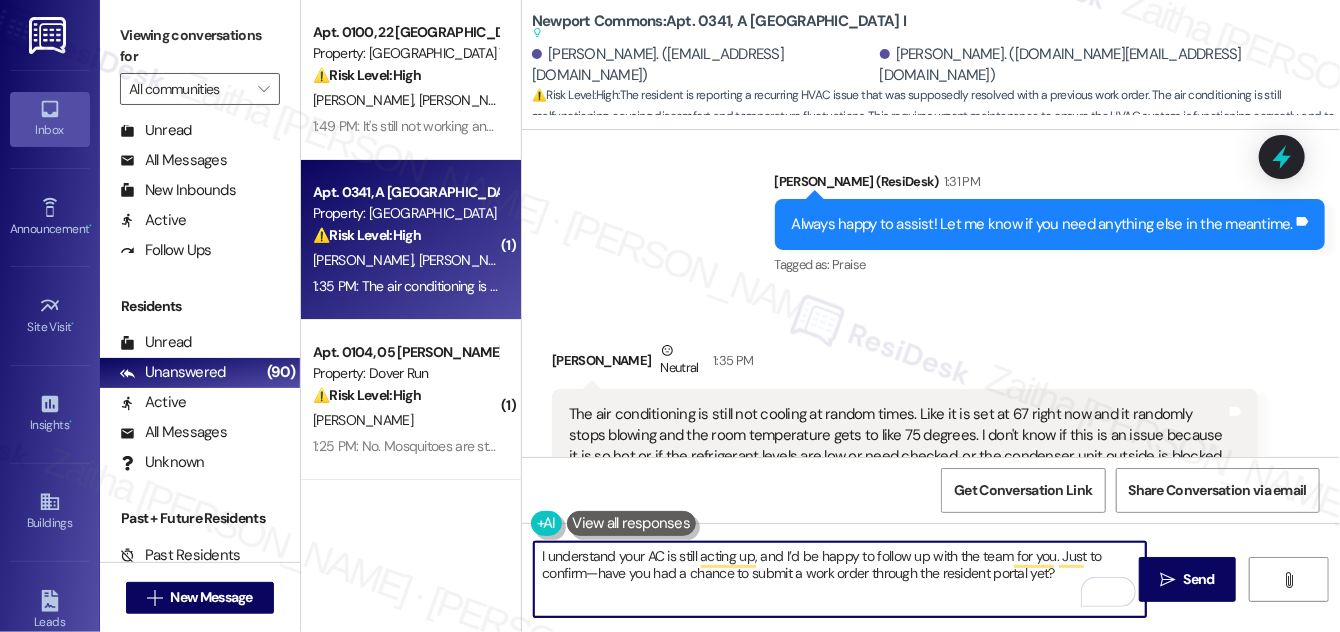 click on "I understand your AC is still acting up, and I’d be happy to follow up with the team for you. Just to confirm—have you had a chance to submit a work order through the resident portal yet?" at bounding box center (840, 579) 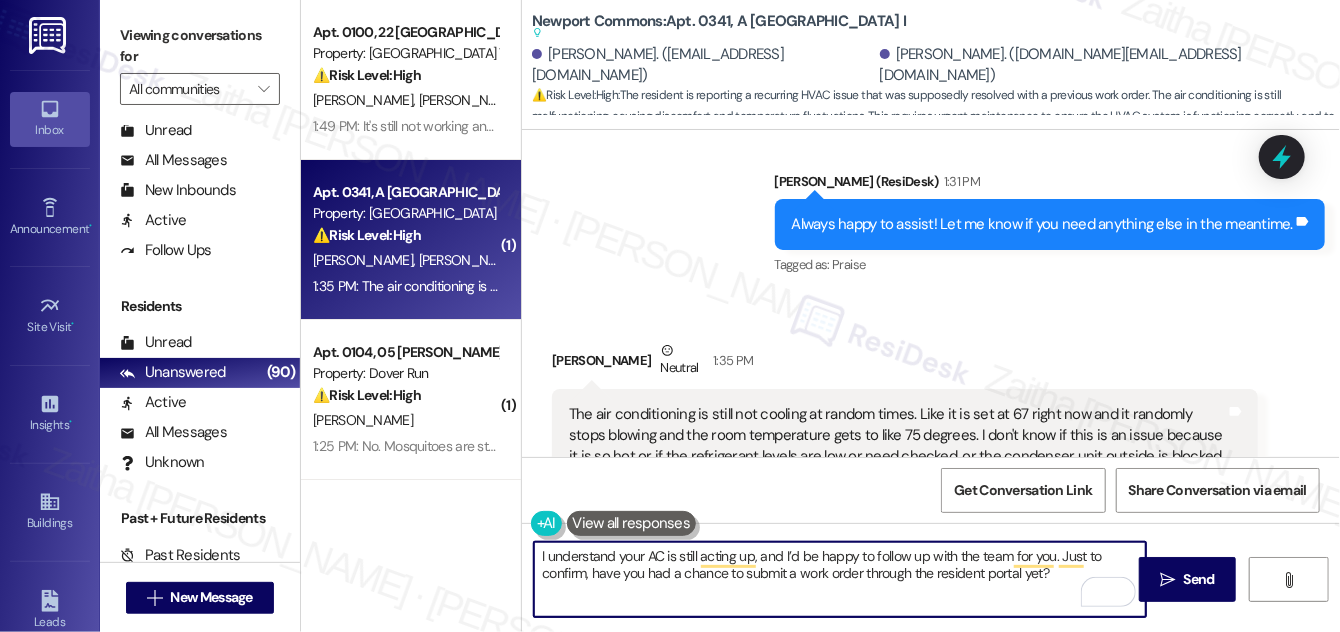 type on "I understand your AC is still acting up, and I’d be happy to follow up with the team for you. Just to confirm, have you had a chance to submit a work order through the resident portal yet?" 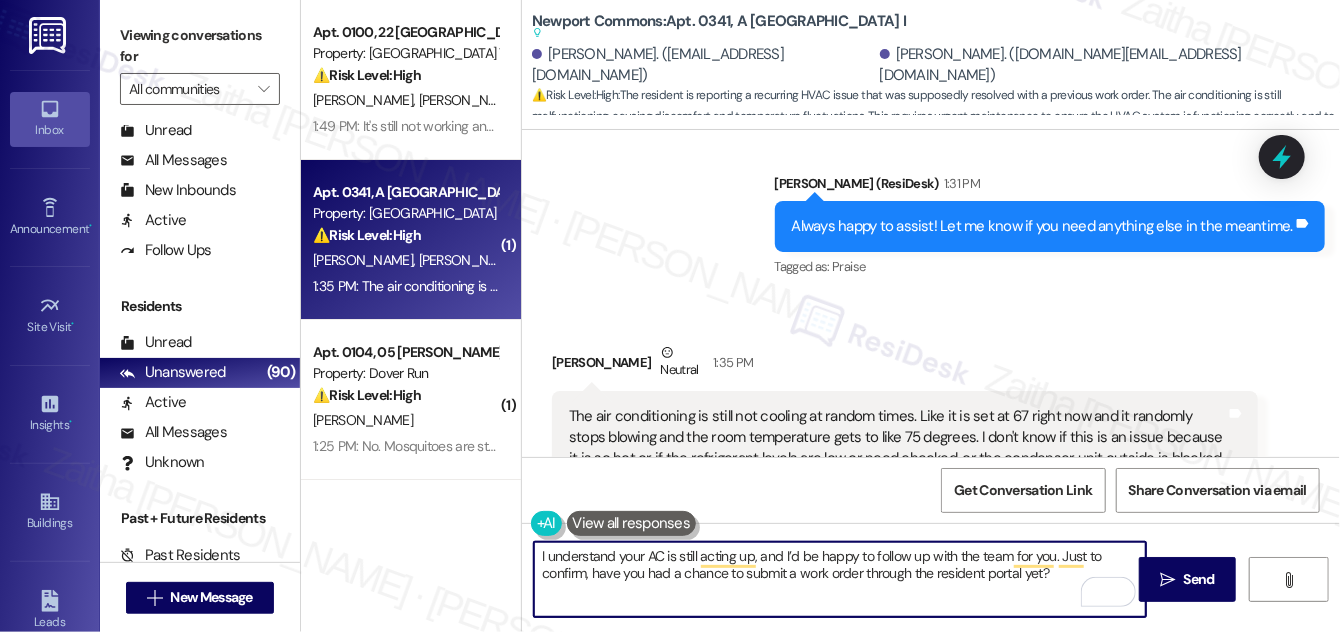 scroll, scrollTop: 17332, scrollLeft: 0, axis: vertical 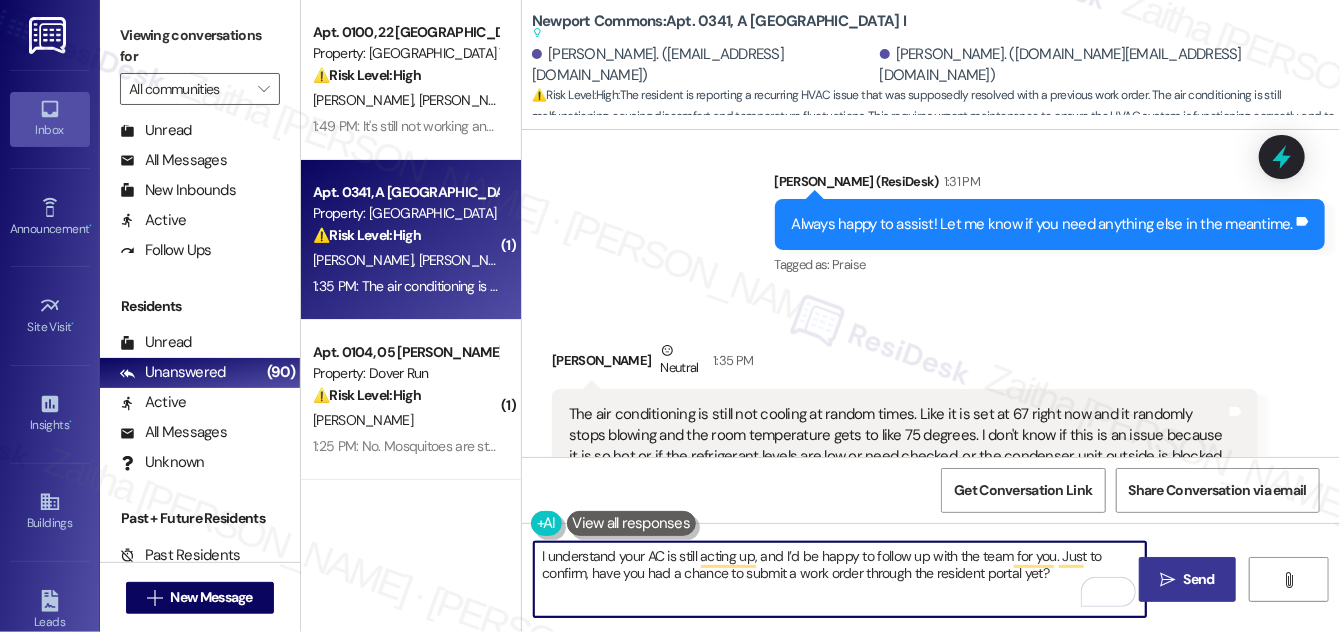 click on "Send" at bounding box center (1199, 579) 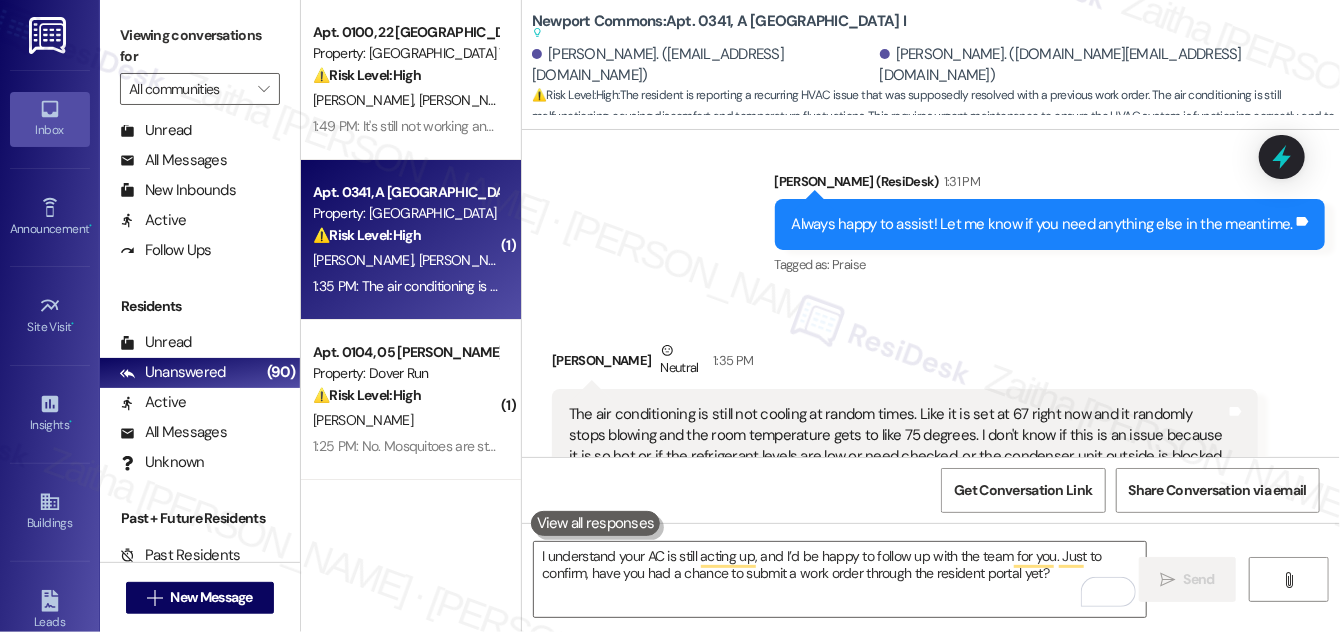 type 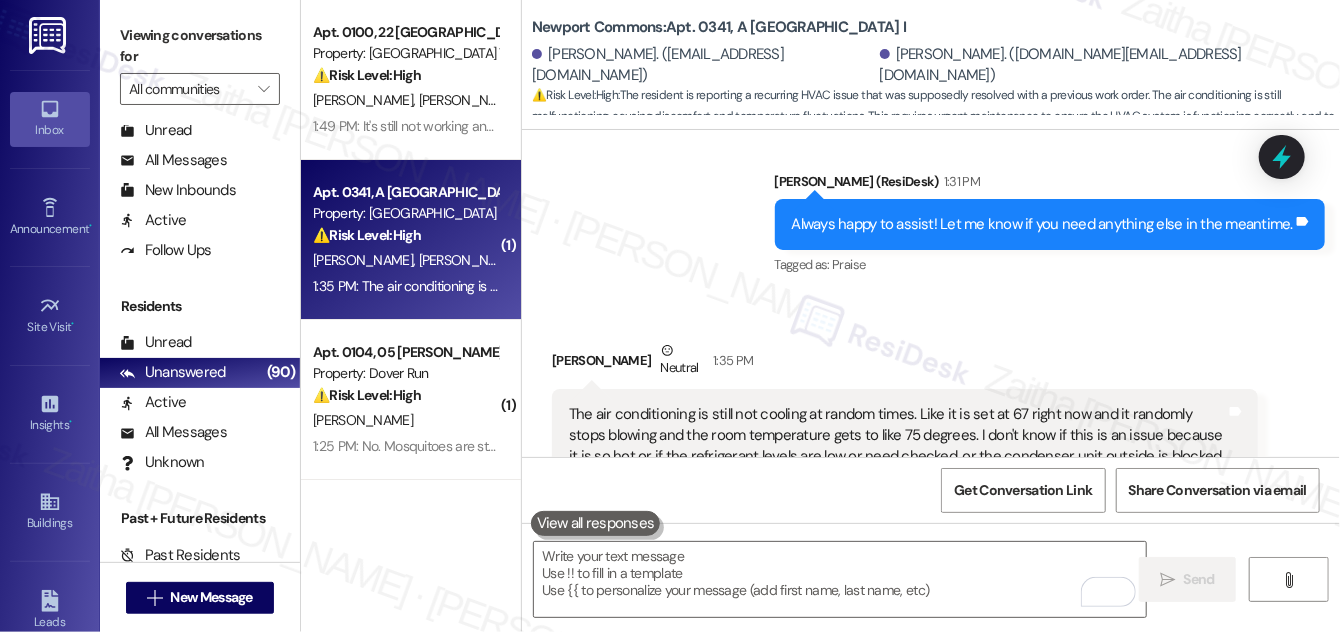 scroll, scrollTop: 17331, scrollLeft: 0, axis: vertical 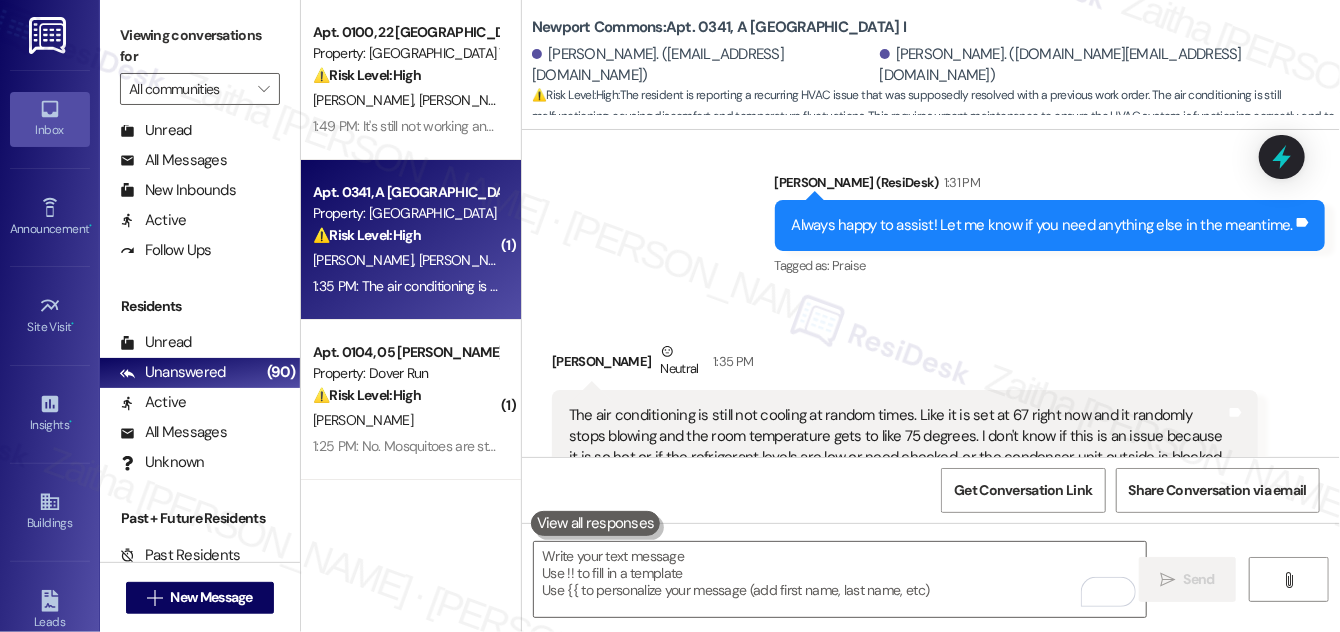 click on "Newport Commons:  Apt. 0341, A Newport Commons I       [PERSON_NAME]. ([EMAIL_ADDRESS][DOMAIN_NAME])     [PERSON_NAME]. ([DOMAIN_NAME][EMAIL_ADDRESS][DOMAIN_NAME])   ⚠️  Risk Level:  High :  The resident is reporting a recurring HVAC issue that was supposedly resolved with a previous work order. The air conditioning is still malfunctioning, causing discomfort and temperature fluctuations. This requires urgent maintenance to ensure the HVAC system is functioning correctly and to prevent further inconvenience to the resident." at bounding box center [936, 60] 